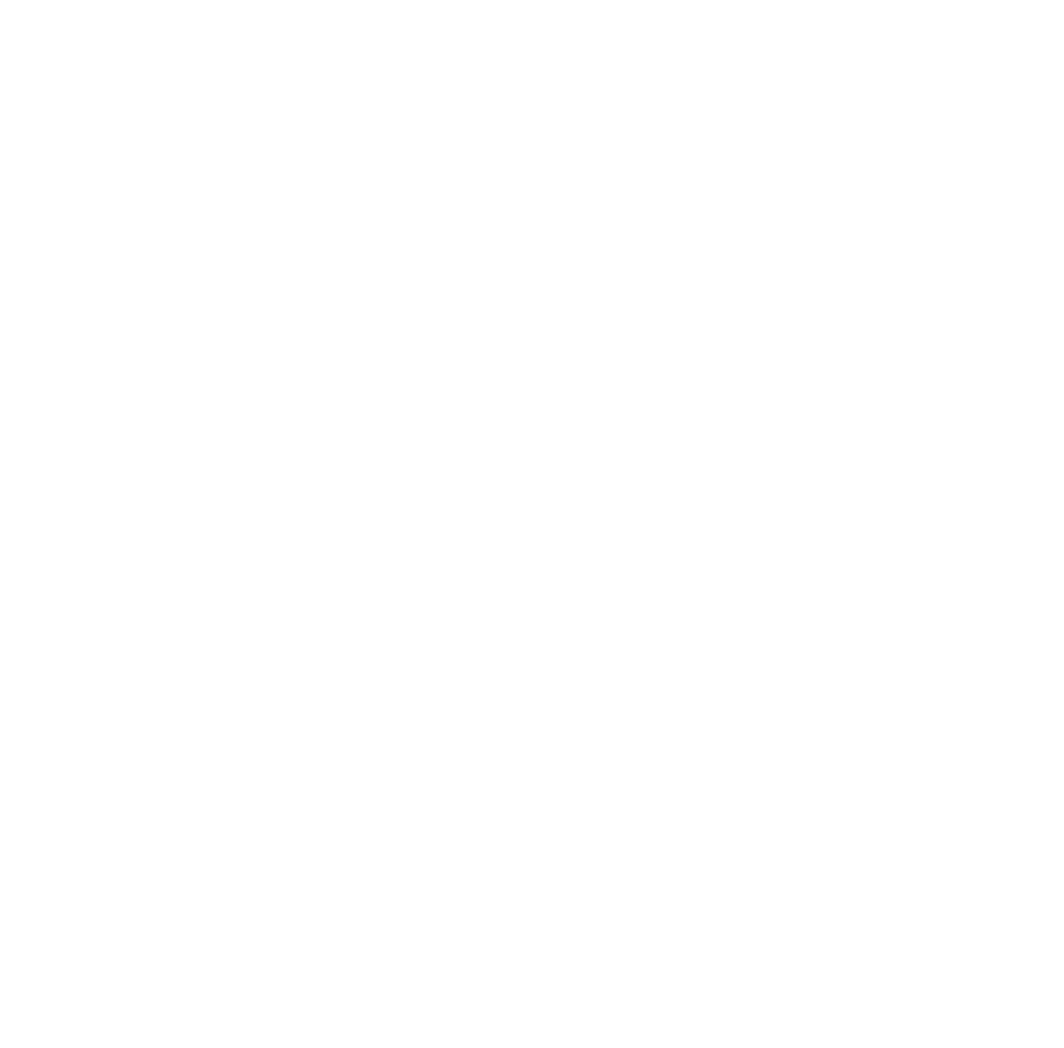 scroll, scrollTop: 0, scrollLeft: 0, axis: both 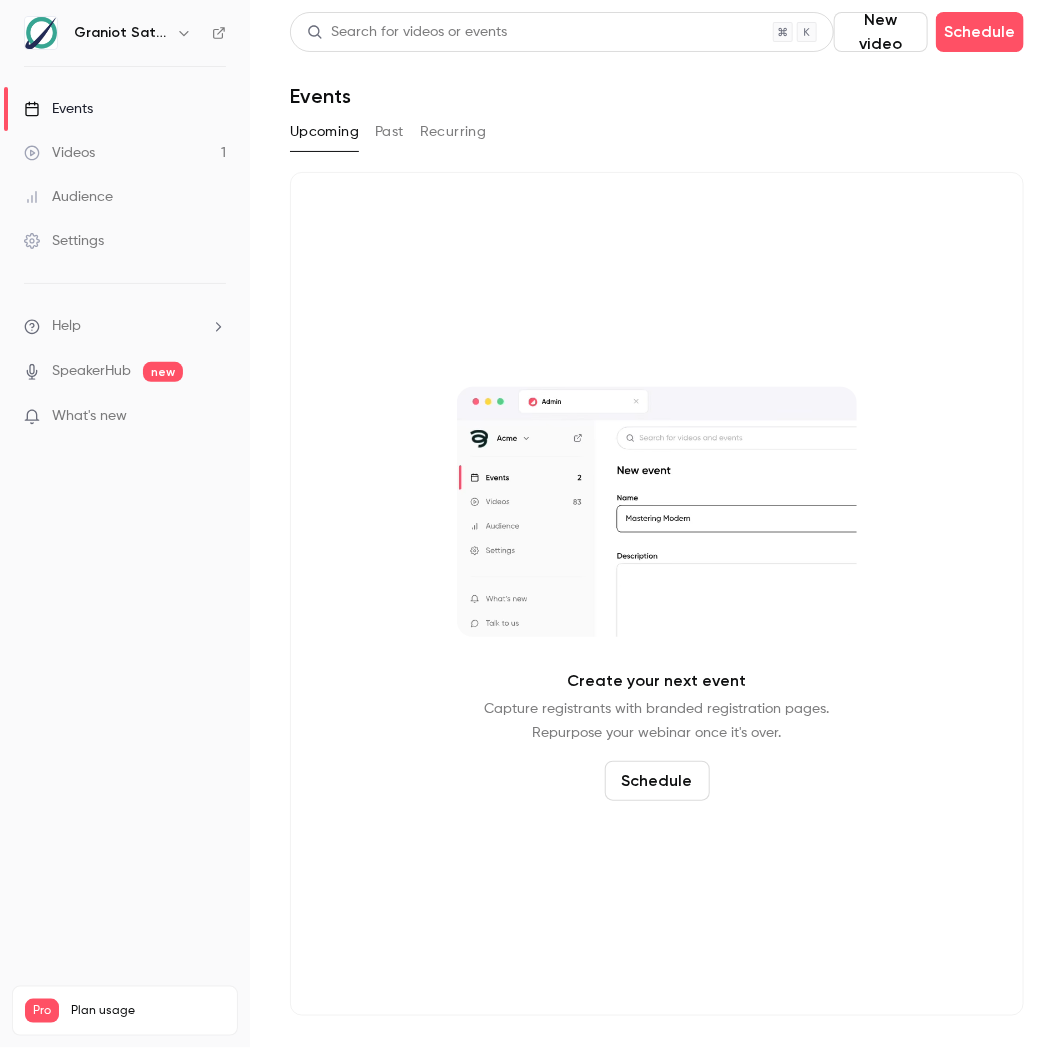 click on "Upcoming Past Recurring" at bounding box center (657, 132) 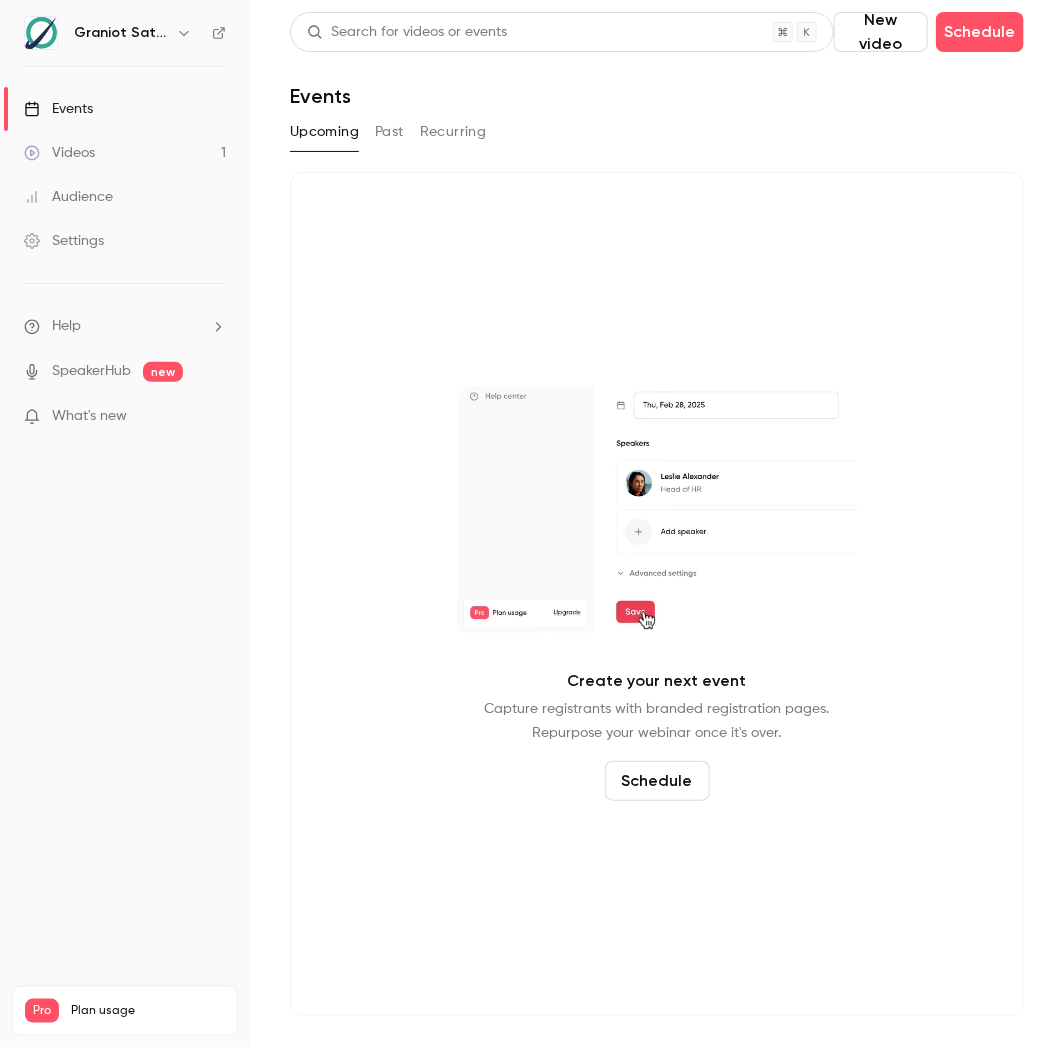 click on "Past" at bounding box center [389, 132] 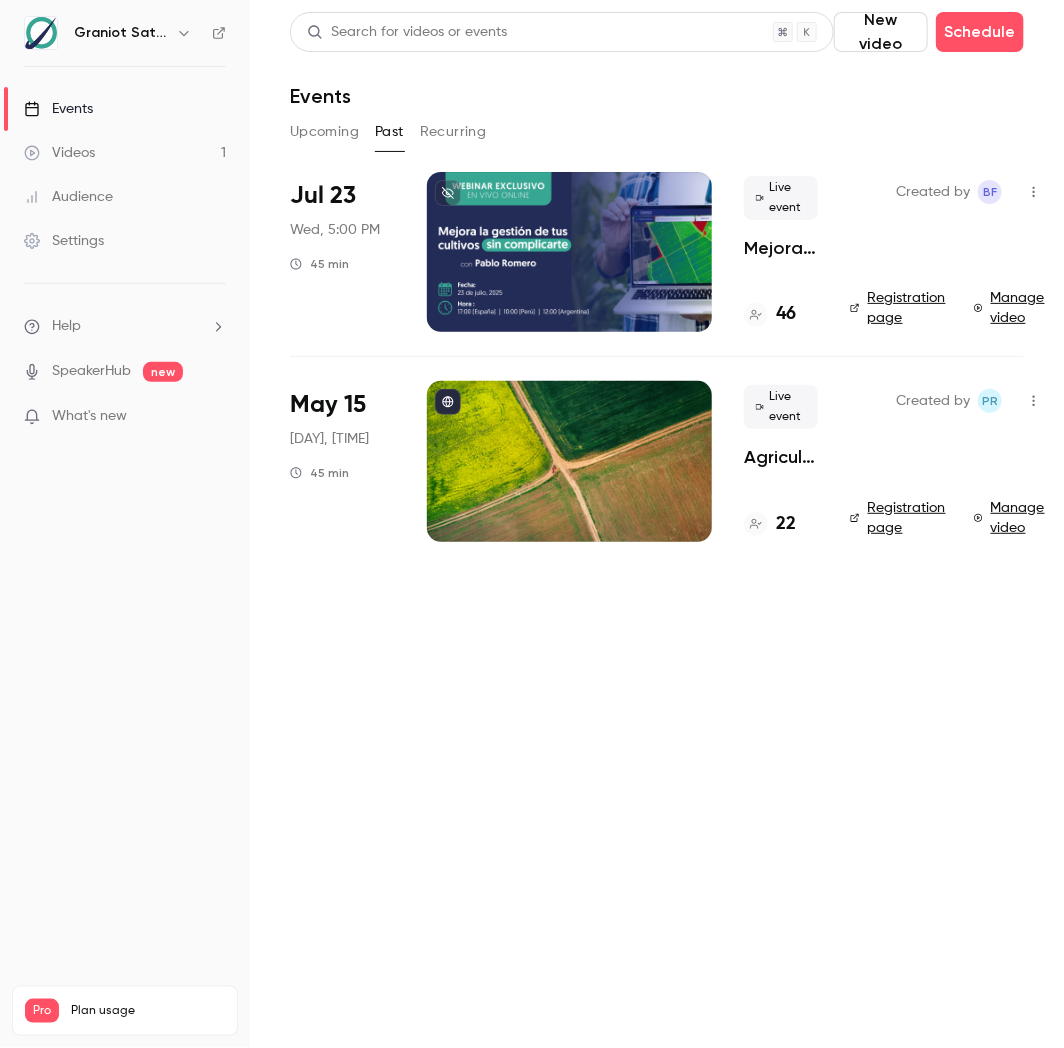 click on "46" at bounding box center (786, 314) 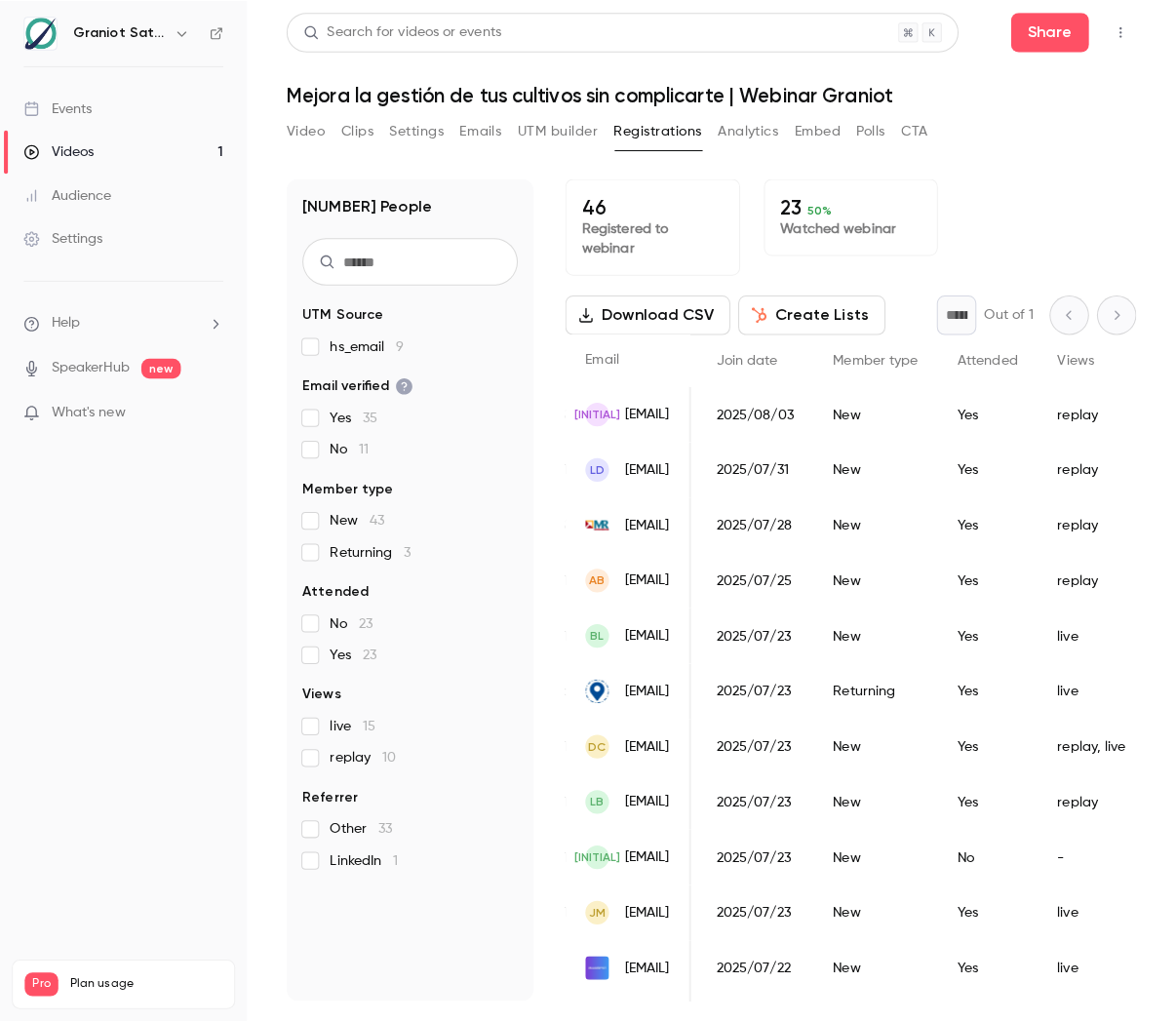 scroll, scrollTop: 0, scrollLeft: 218, axis: horizontal 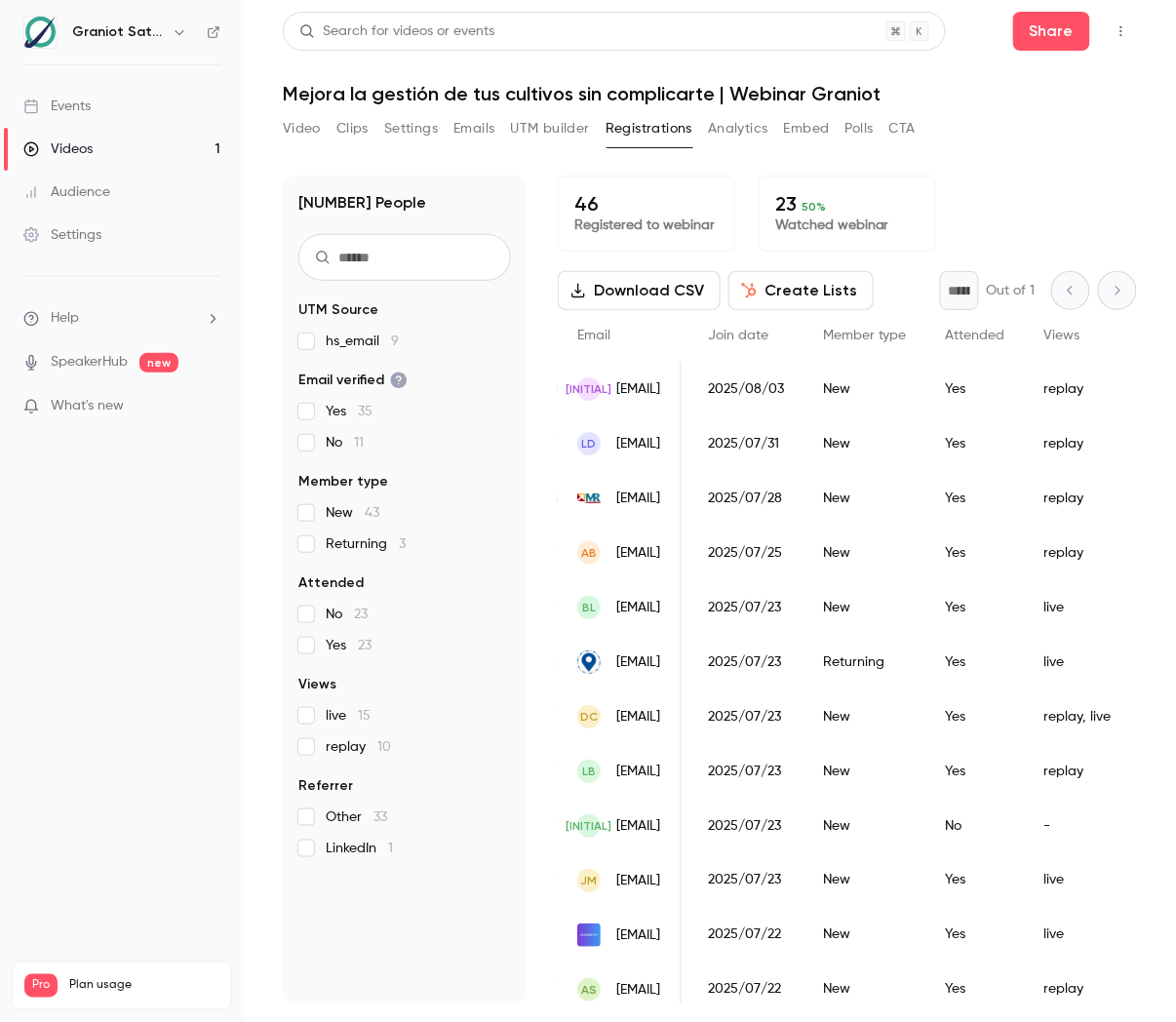 click on "2025/08/03" at bounding box center (746, 389) 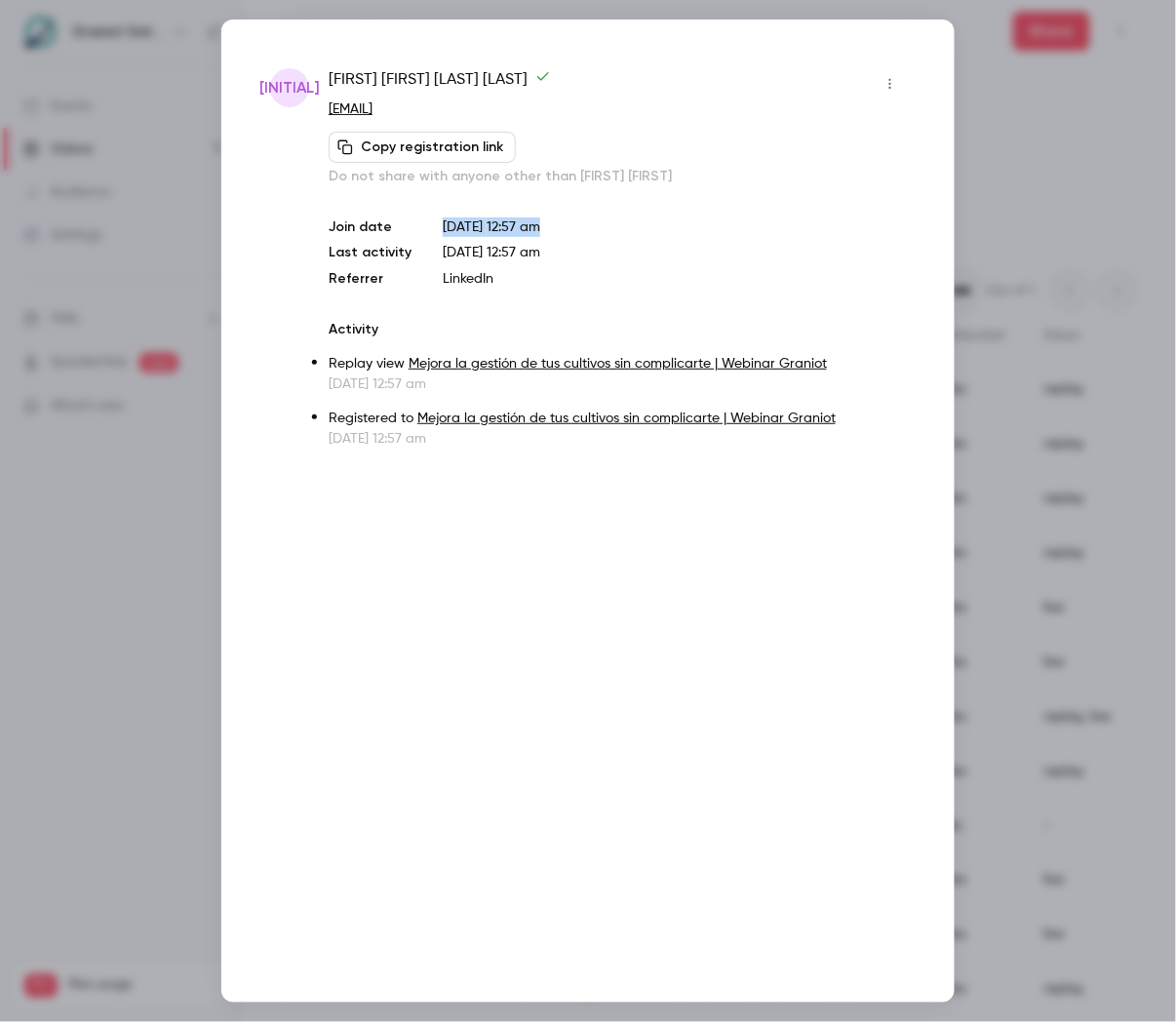 drag, startPoint x: 575, startPoint y: 226, endPoint x: 434, endPoint y: 232, distance: 141.1276 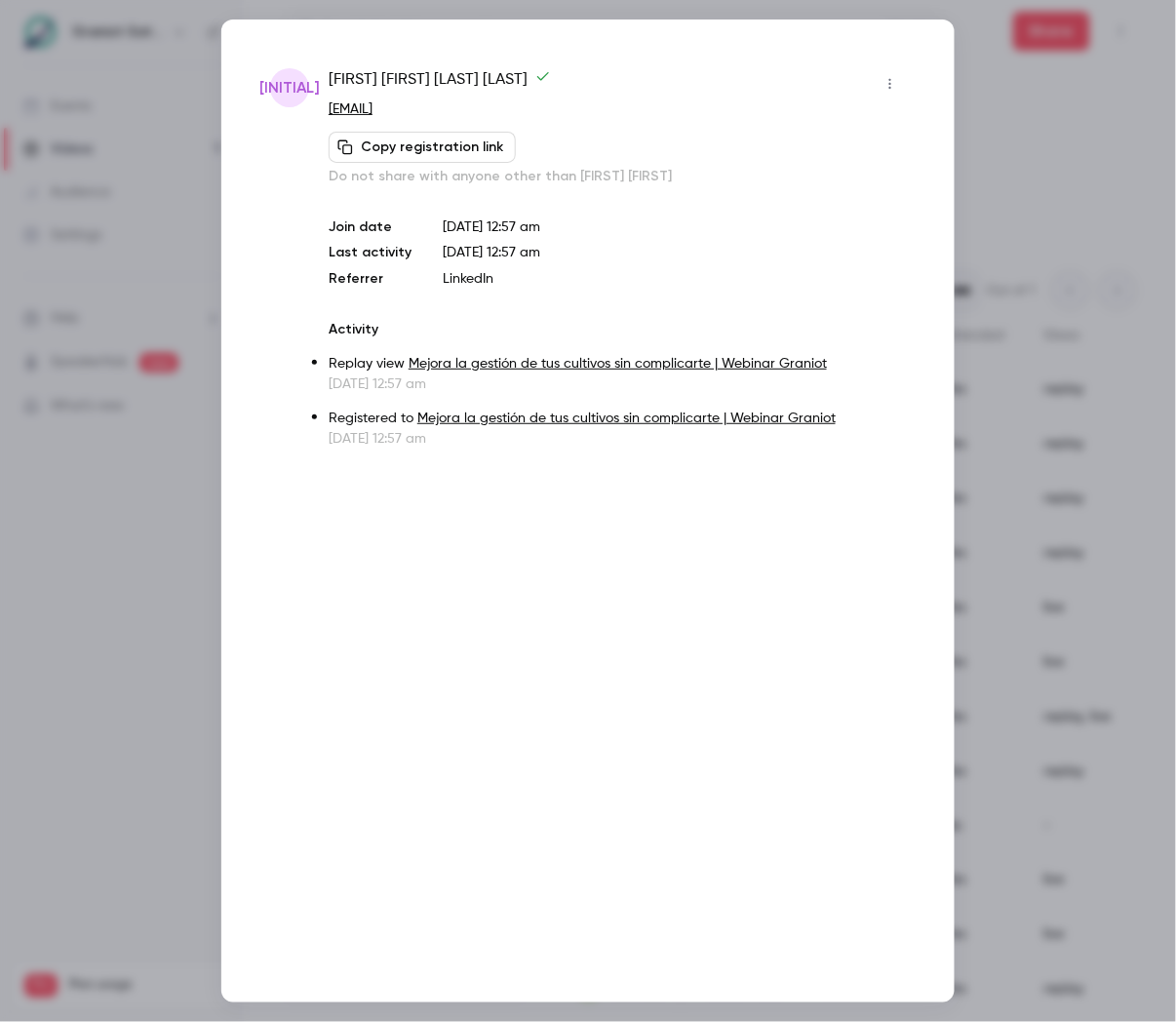 click at bounding box center (588, 511) 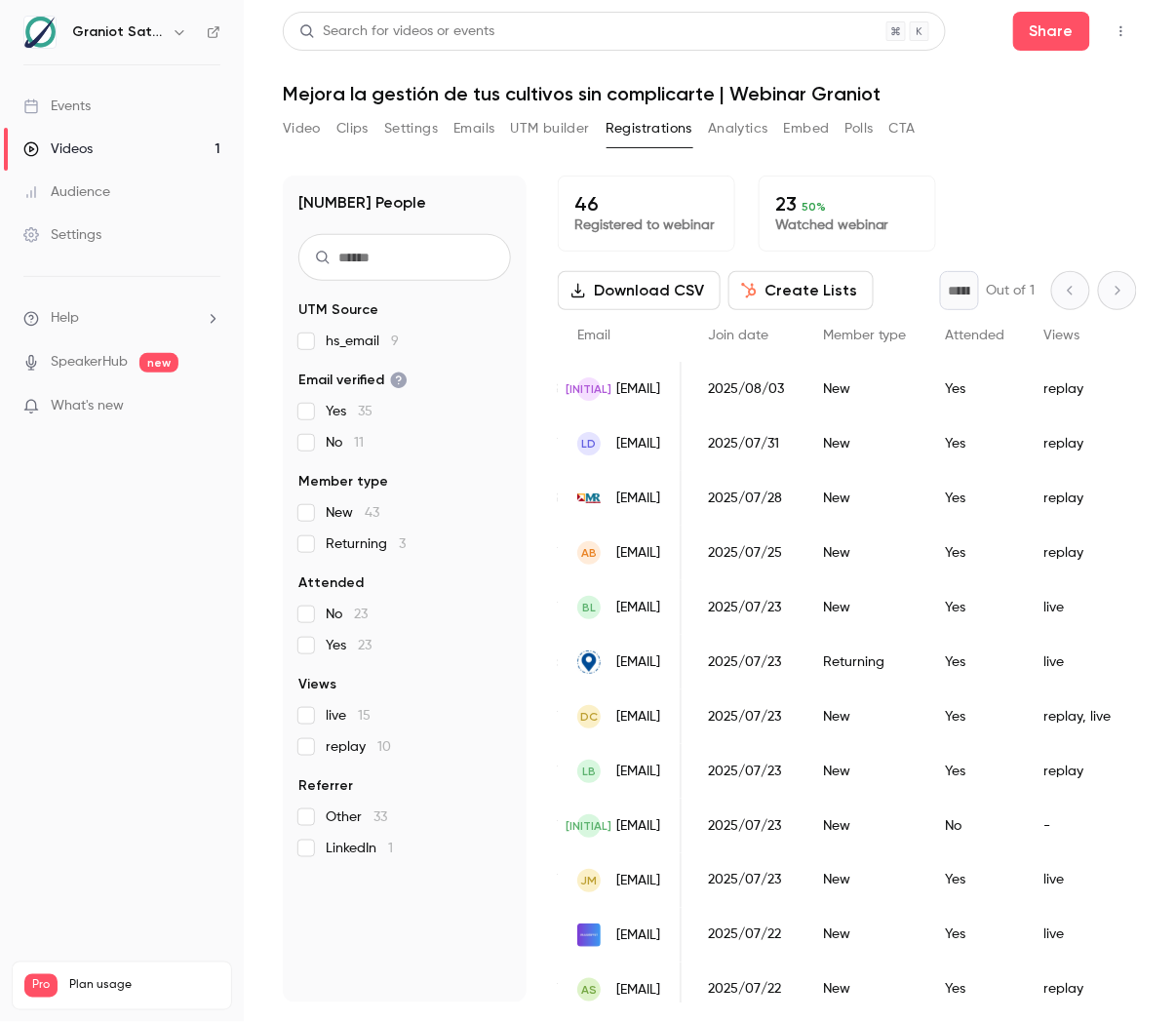 click on "2025/07/23" at bounding box center [746, 662] 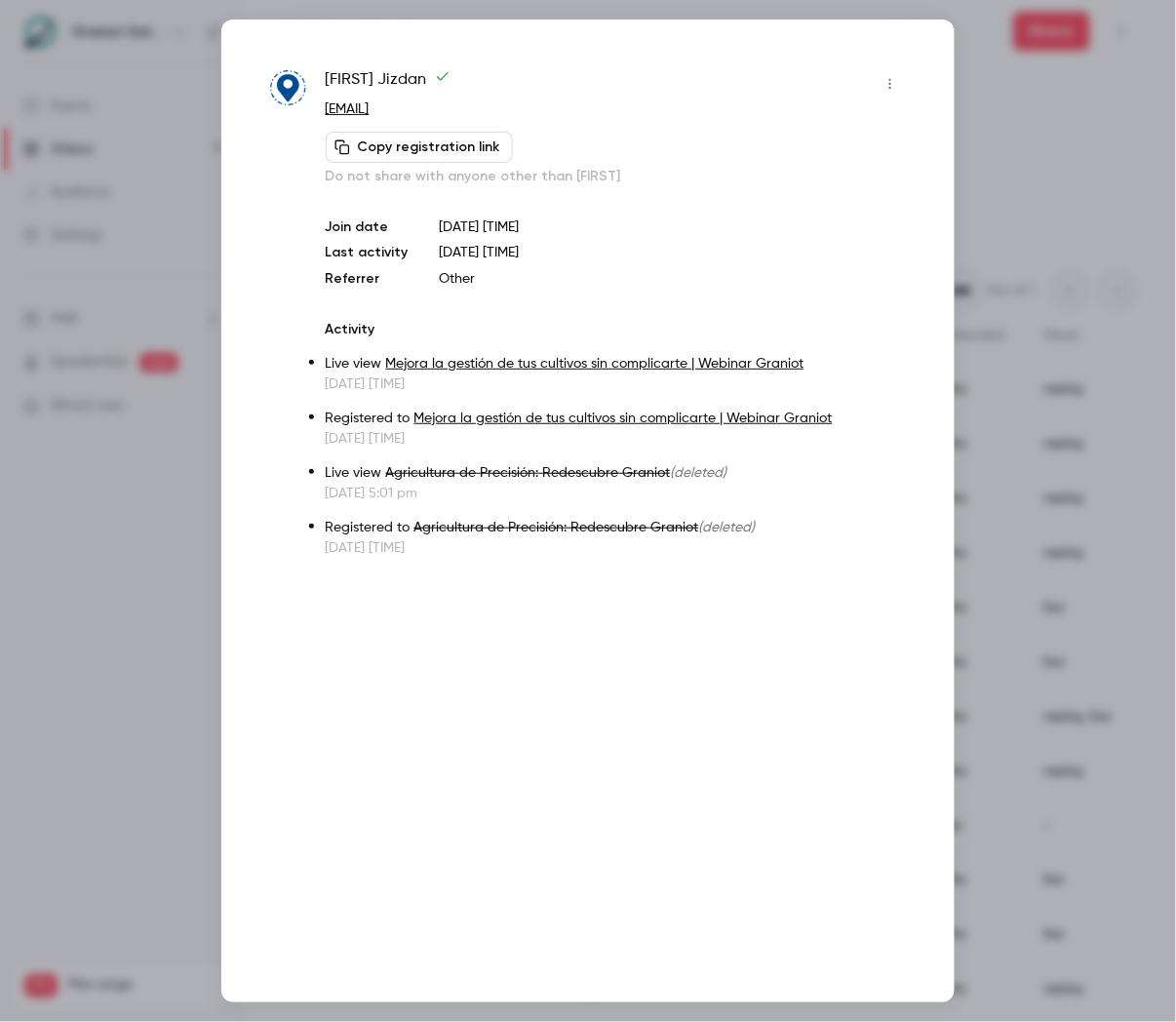 click at bounding box center [588, 511] 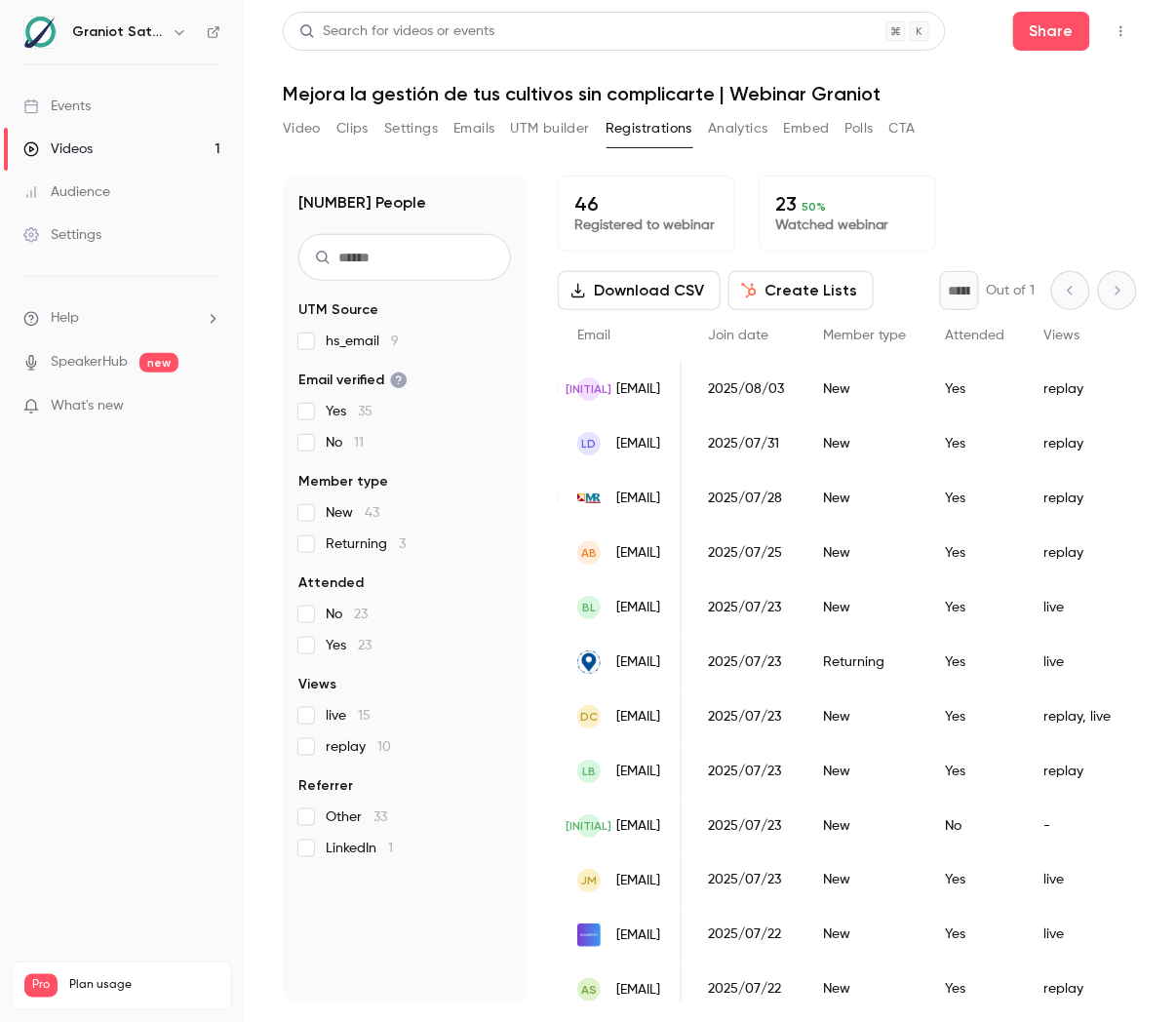 click on "2025/07/23" at bounding box center (746, 771) 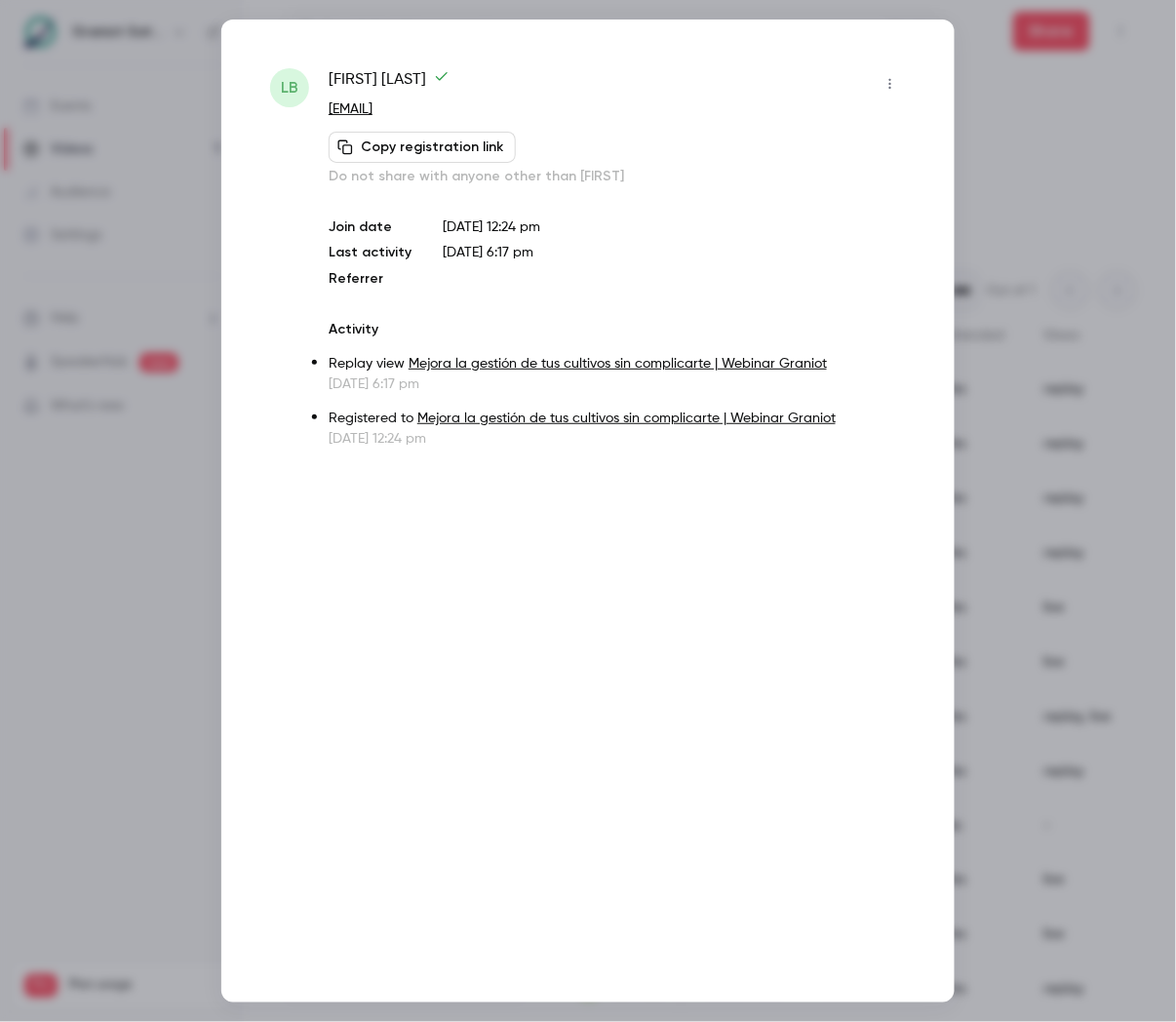 click at bounding box center [588, 511] 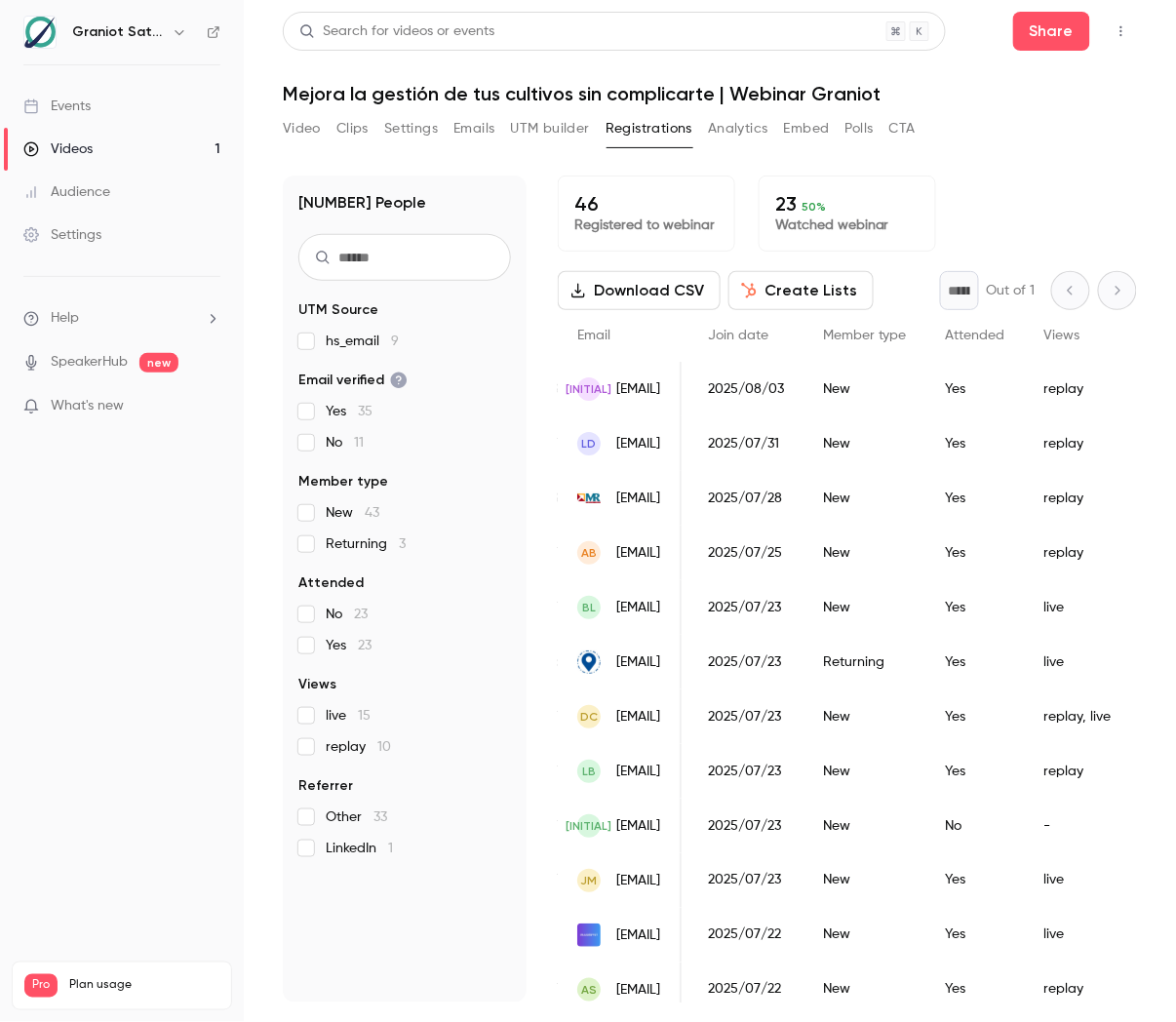click on "2025/07/23" at bounding box center (746, 881) 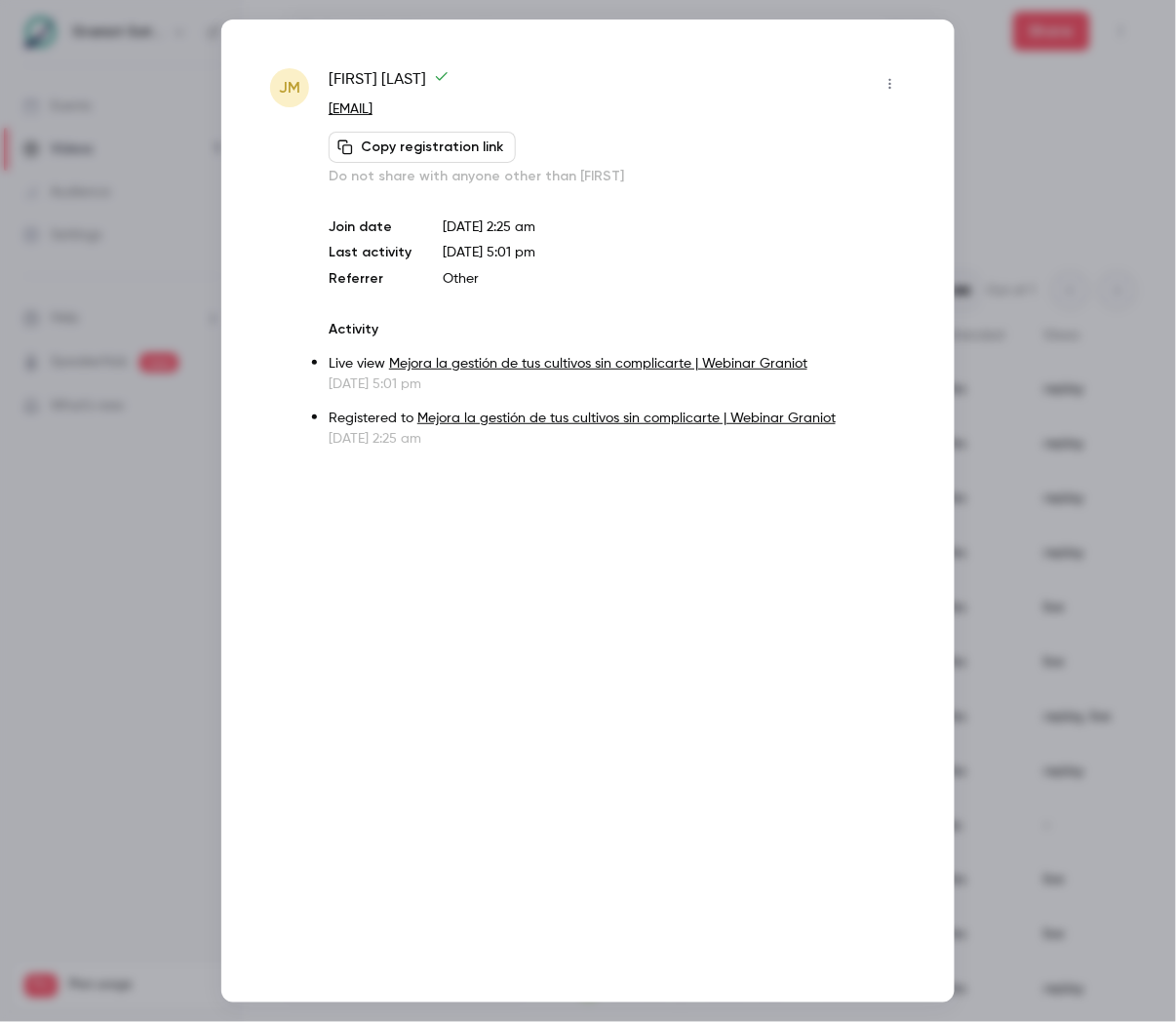 click at bounding box center [588, 511] 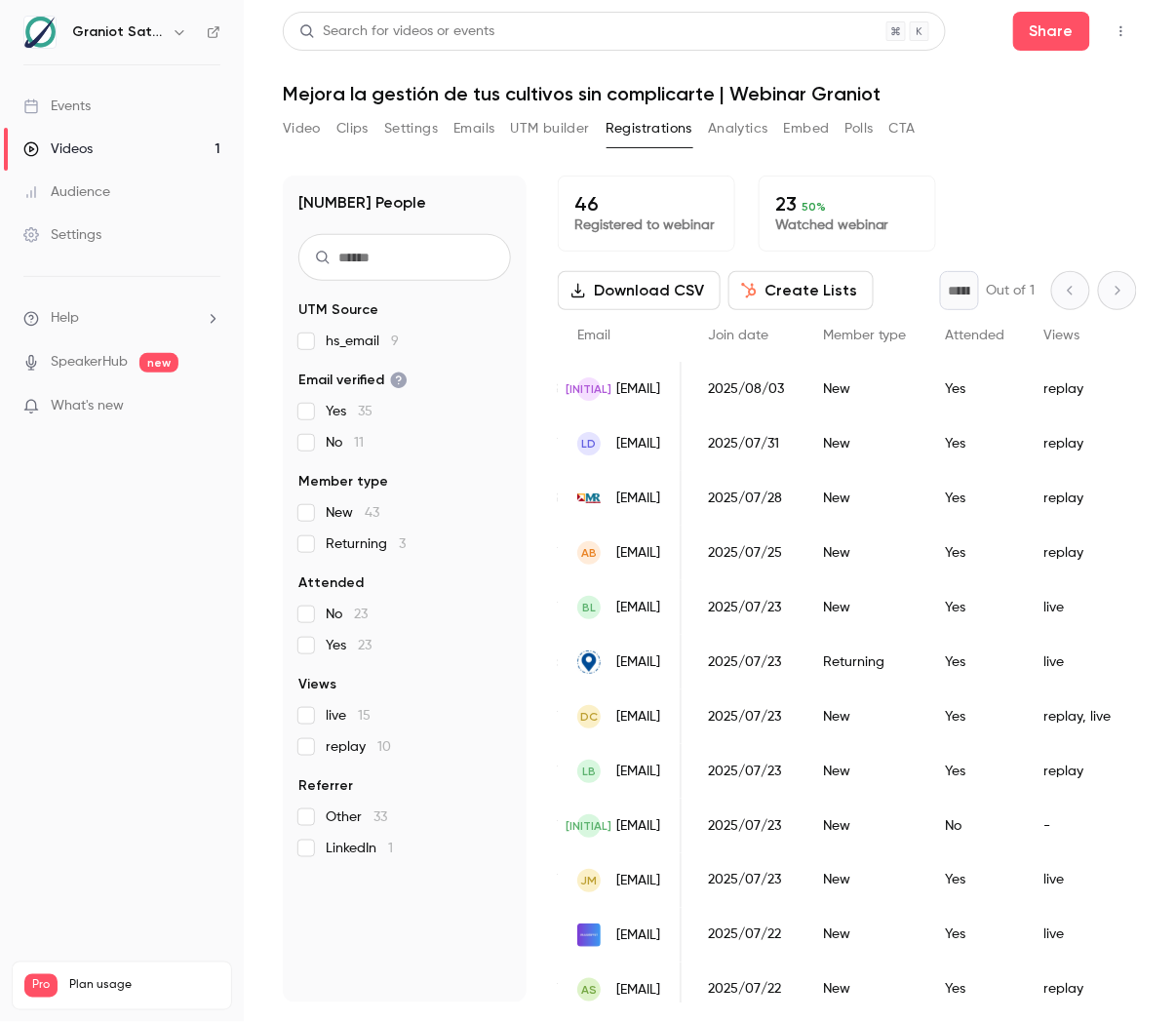 click on "2025/07/22" at bounding box center (746, 935) 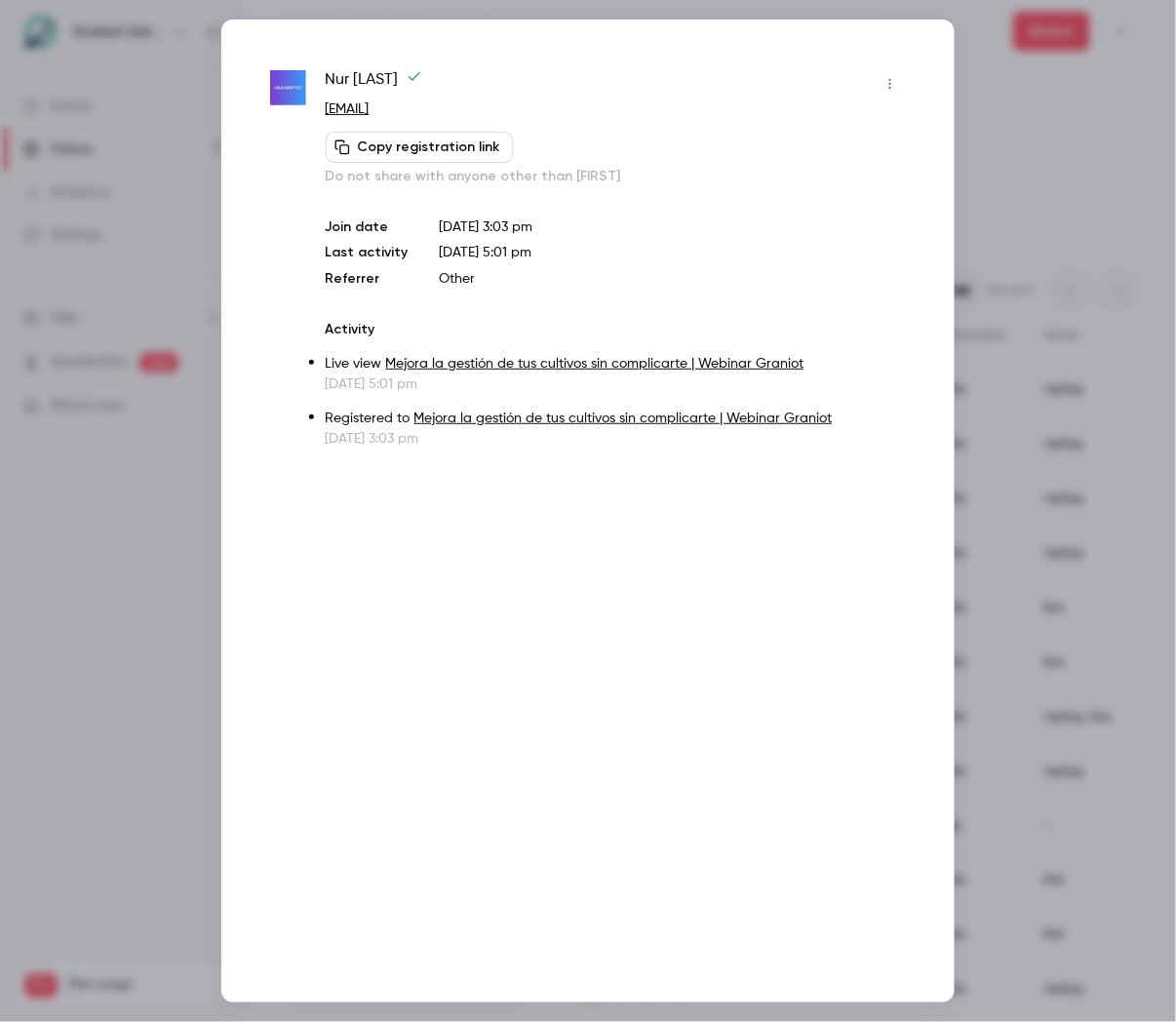 click at bounding box center (588, 511) 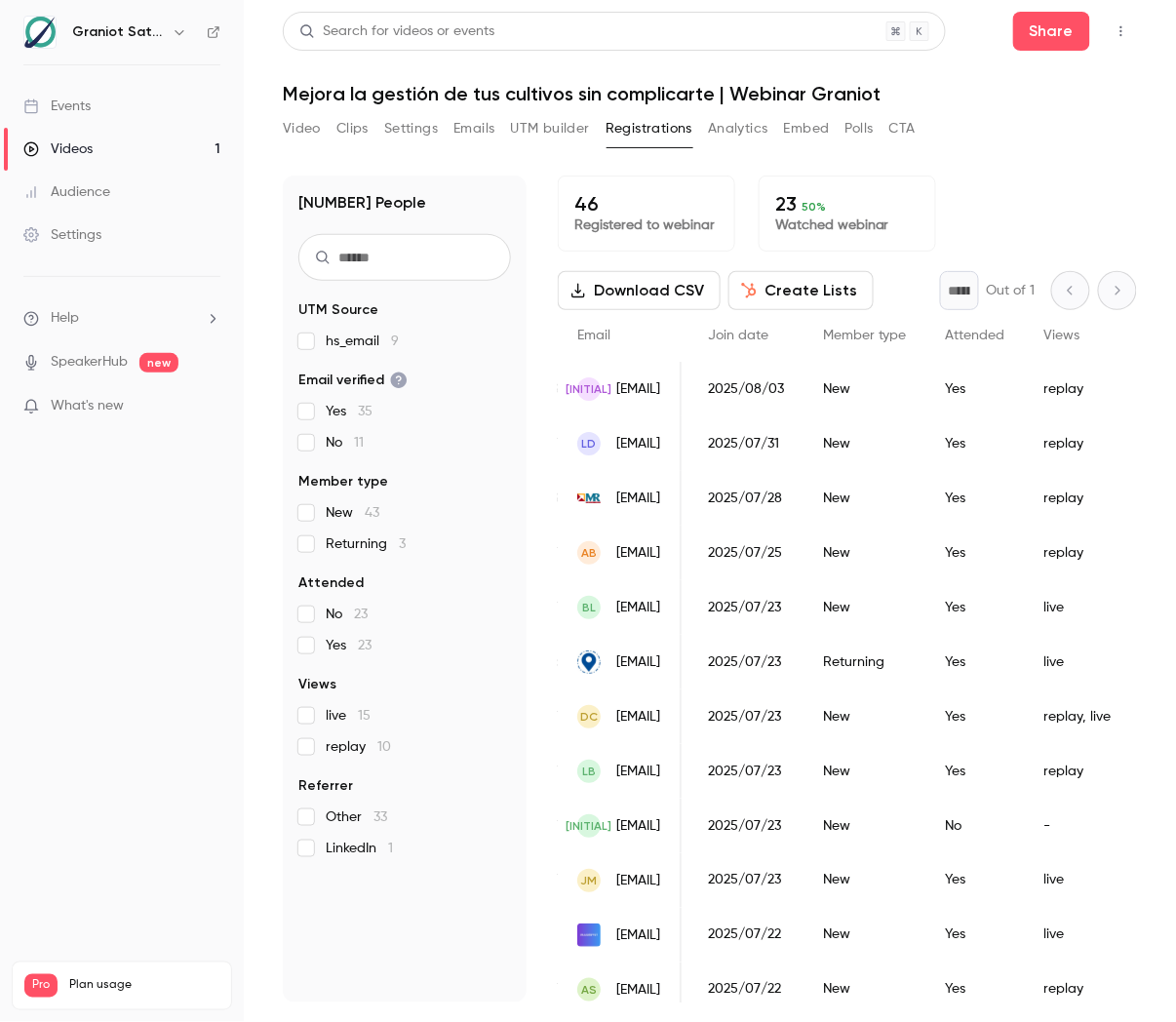click on "2025/07/22" at bounding box center (746, 935) 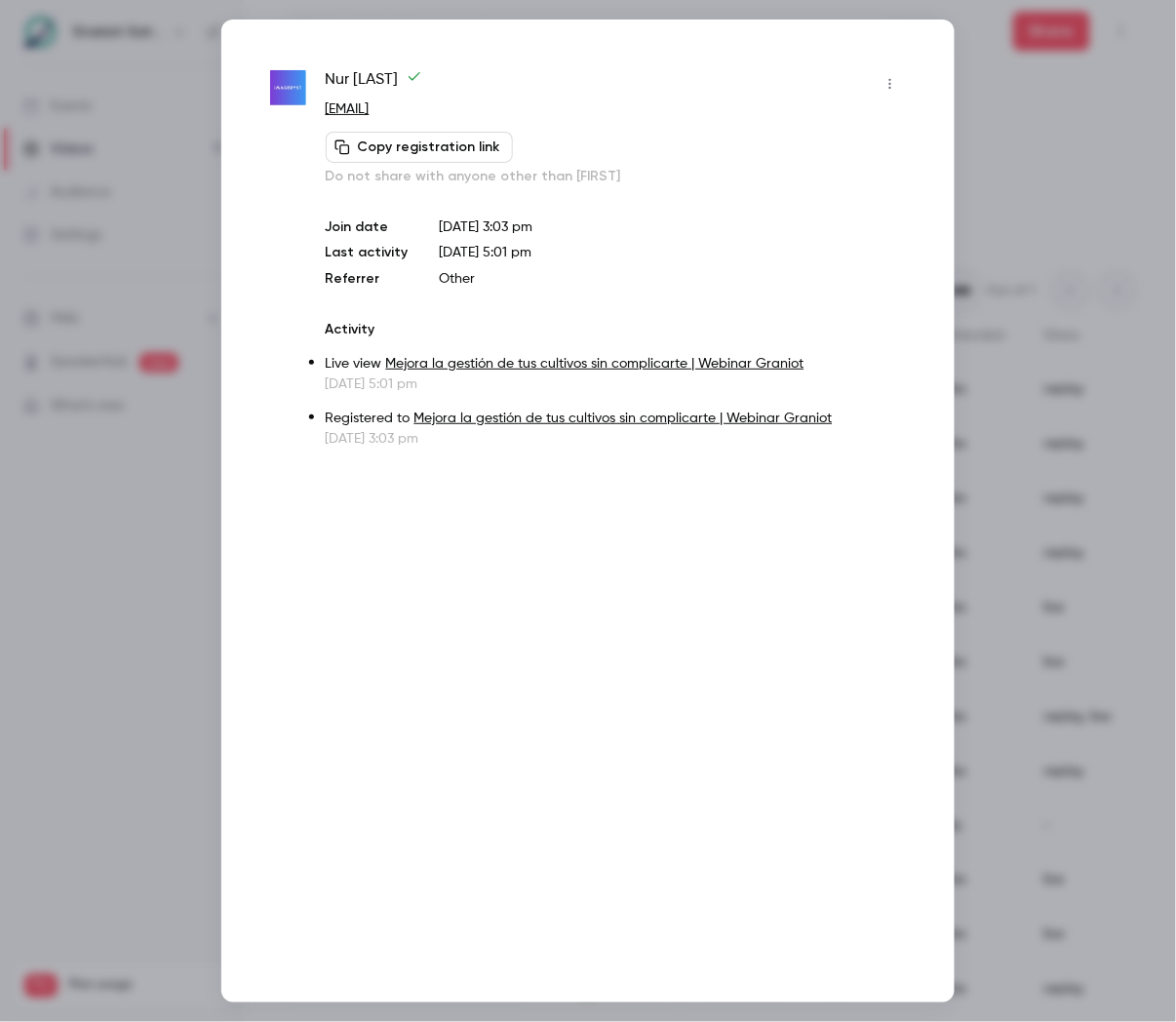 click at bounding box center [588, 511] 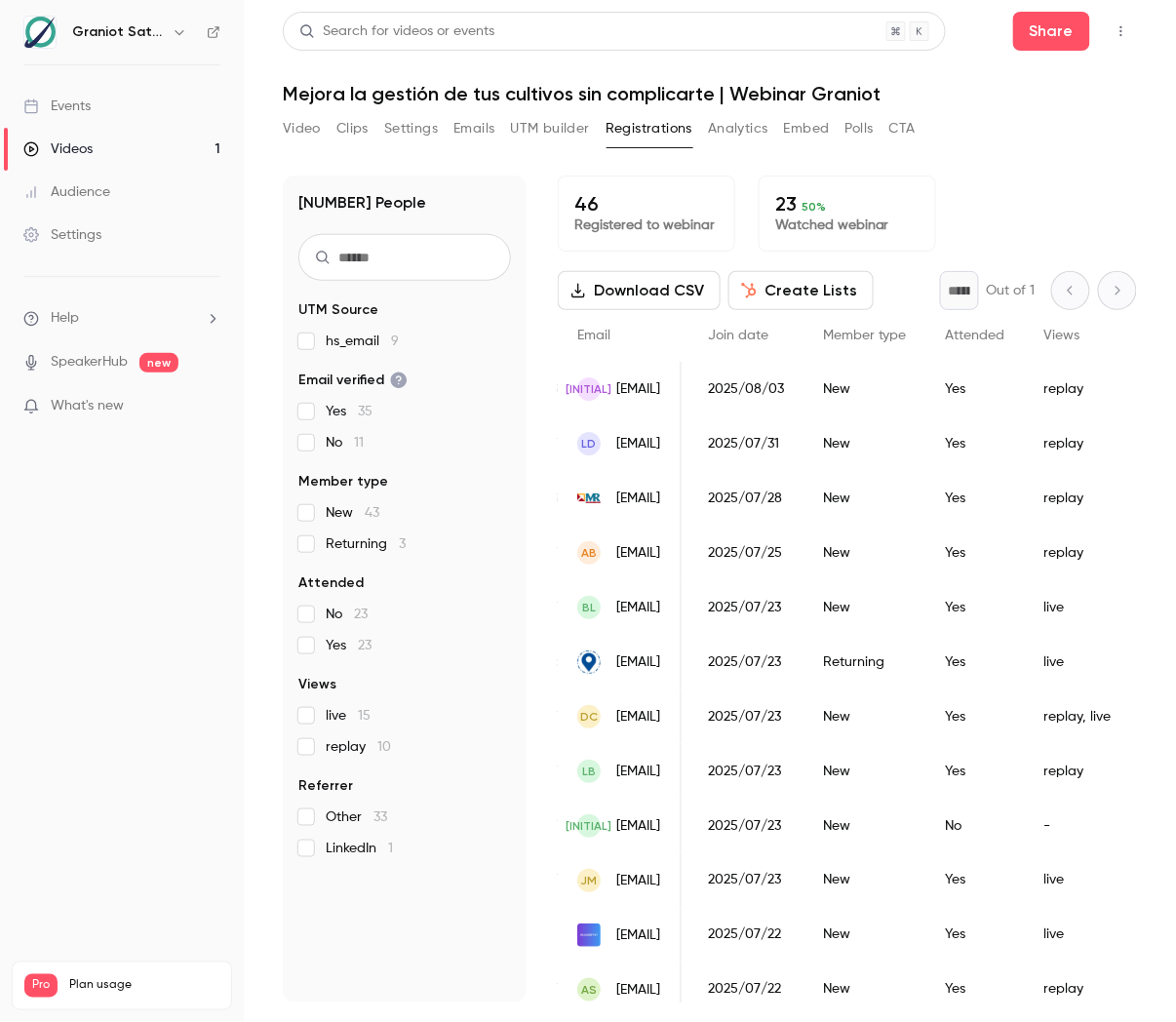 click on "2025/07/22" at bounding box center [746, 990] 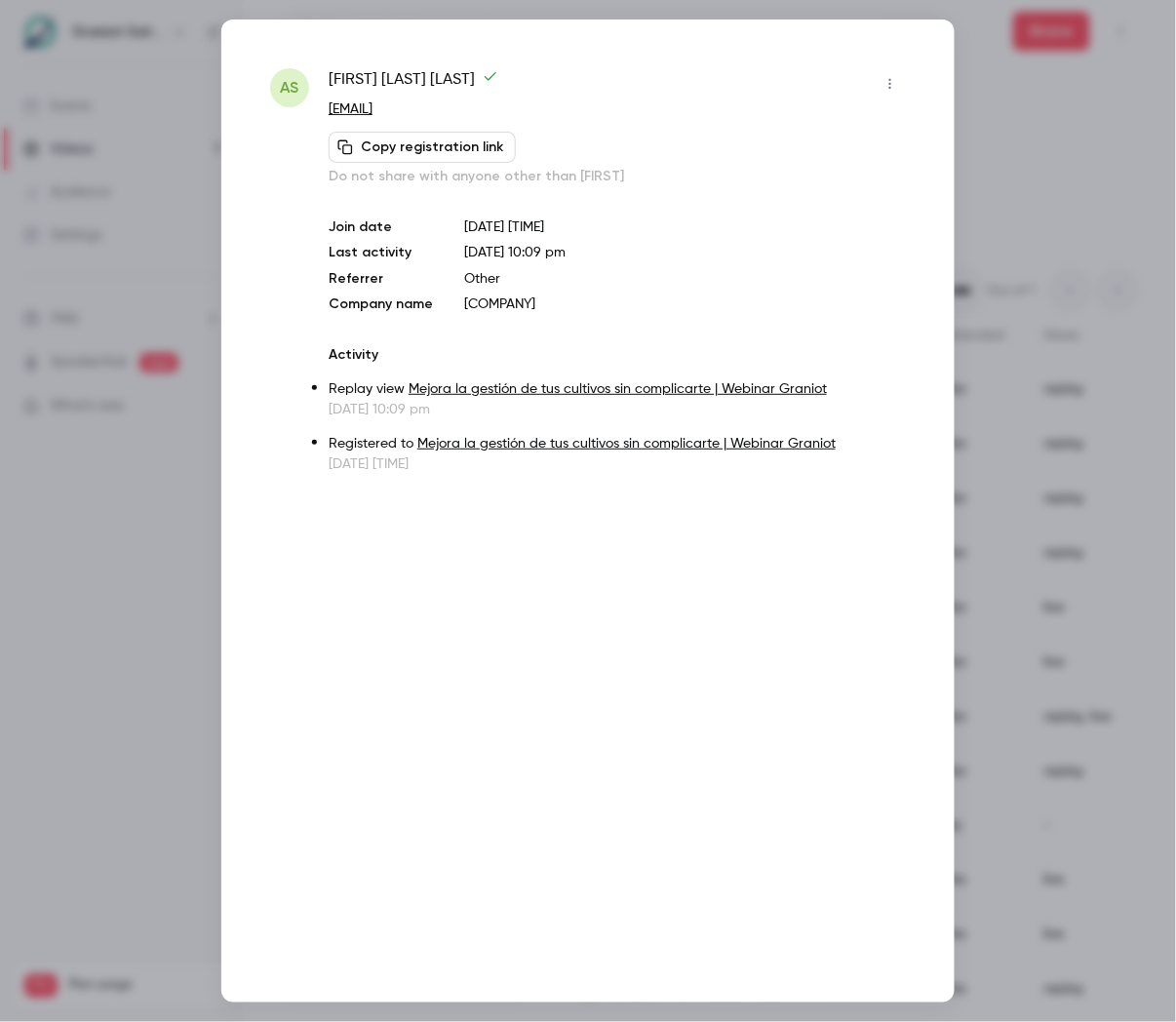 click at bounding box center [588, 511] 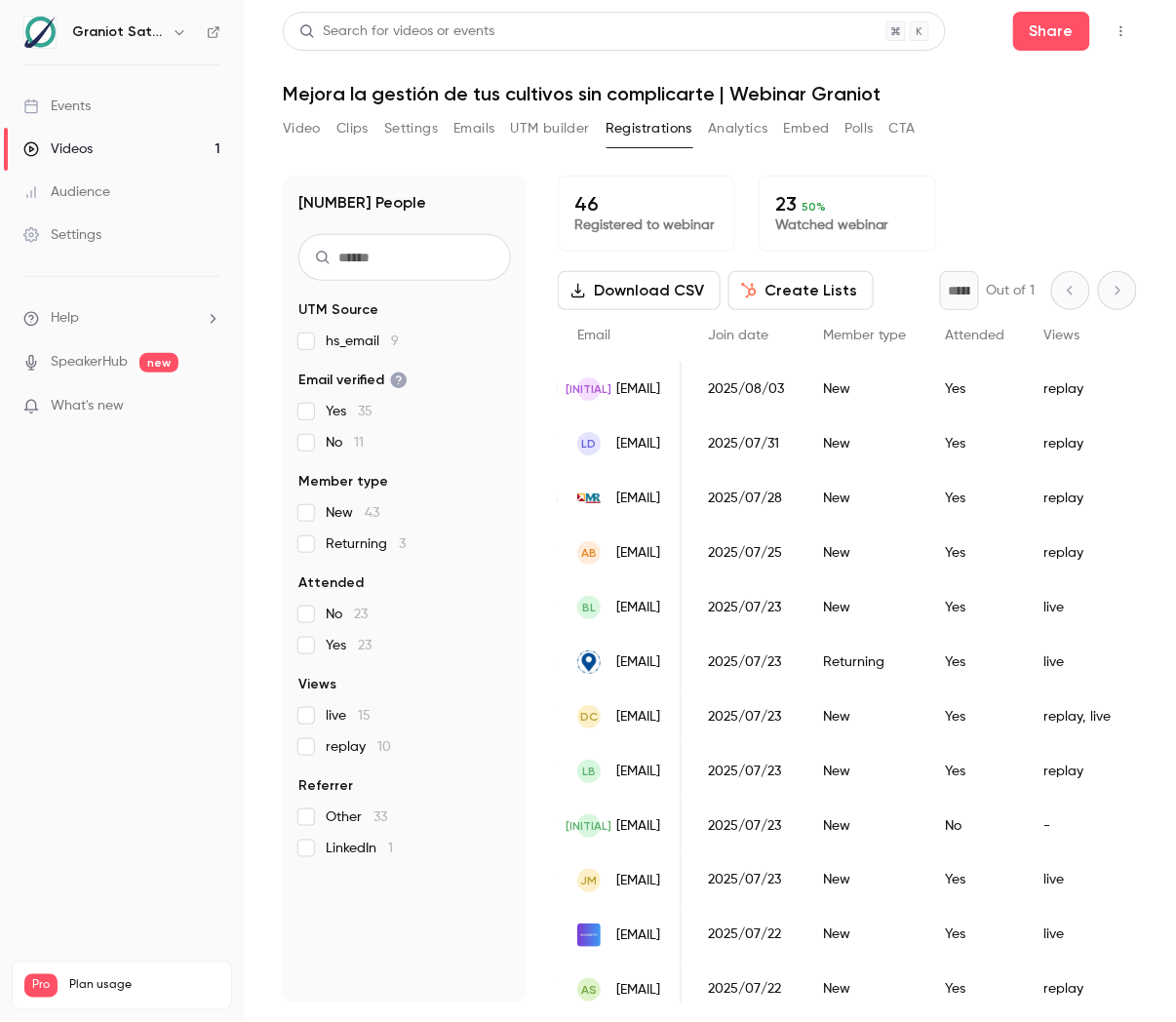 click on "2025/07/23" at bounding box center [746, 608] 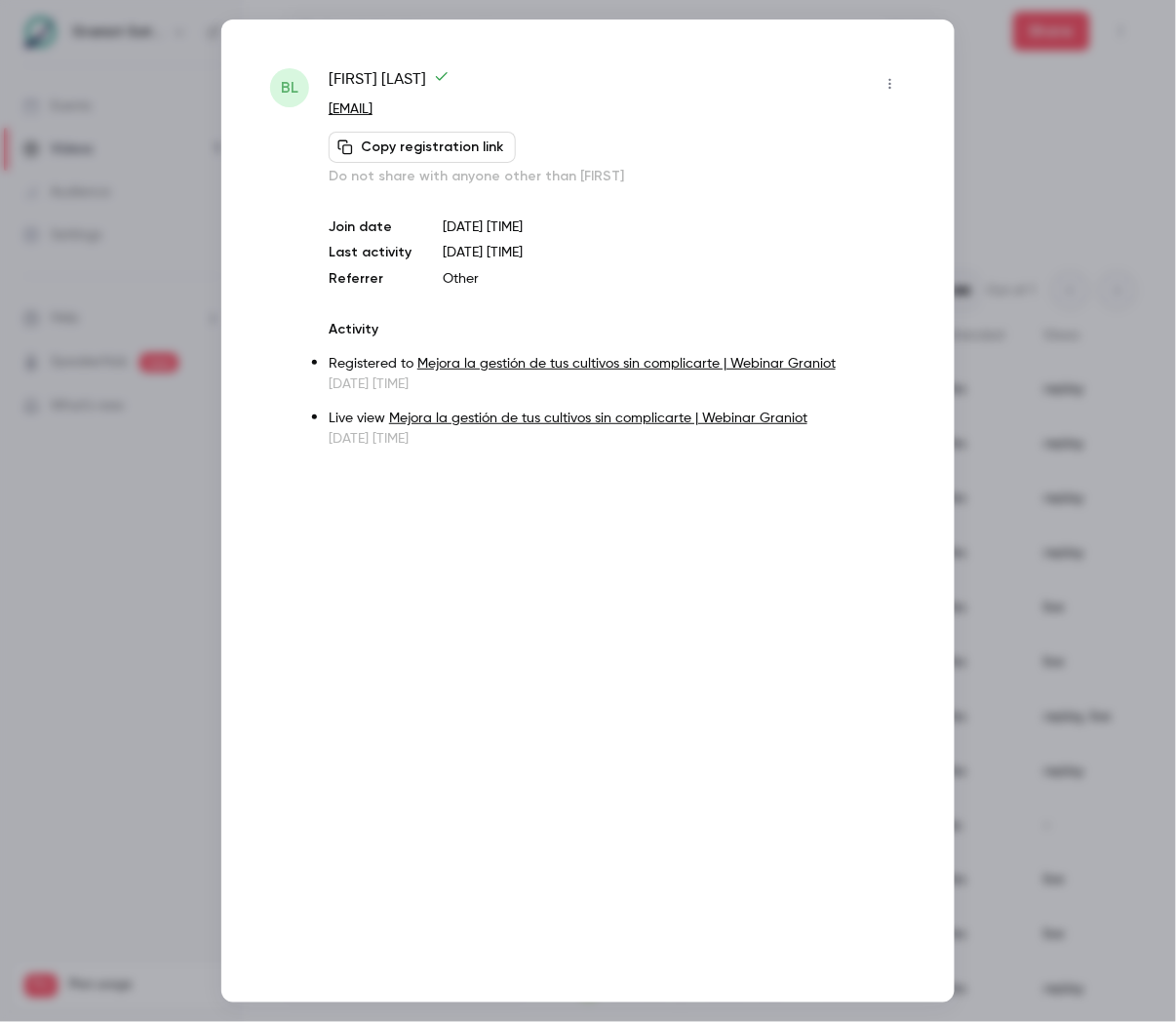 click at bounding box center (588, 511) 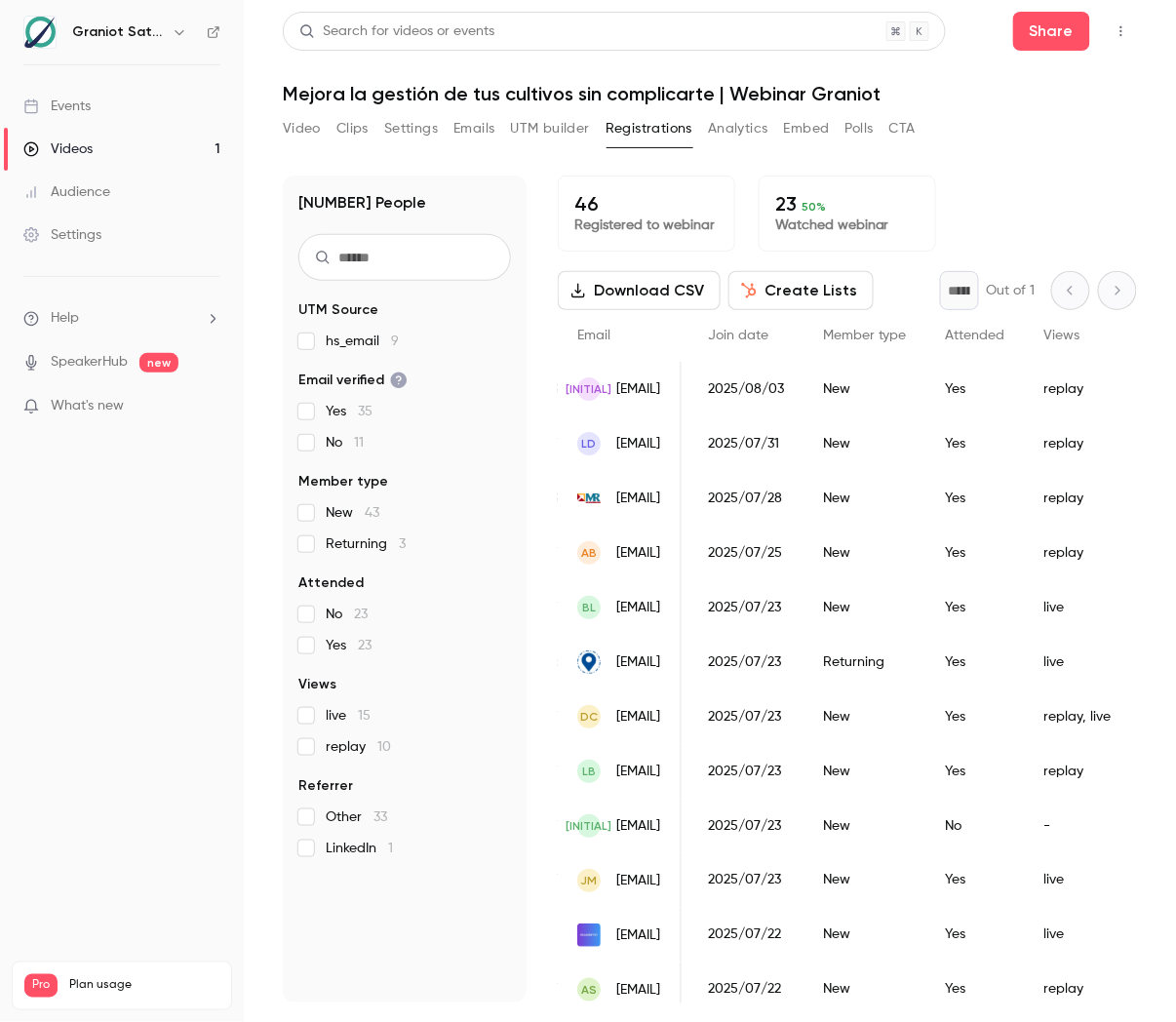 click on "2025/07/23" at bounding box center (746, 826) 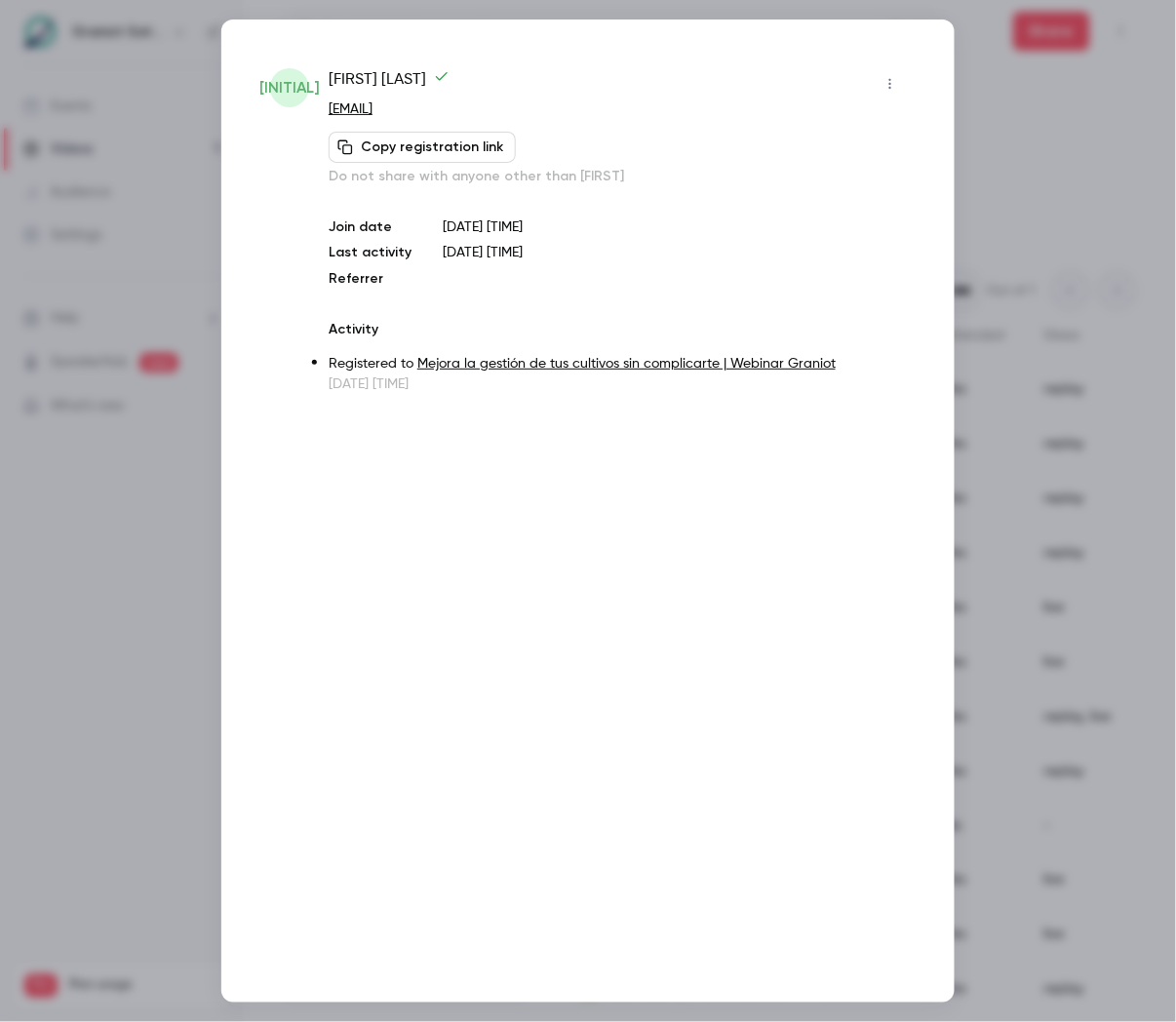 click at bounding box center (588, 511) 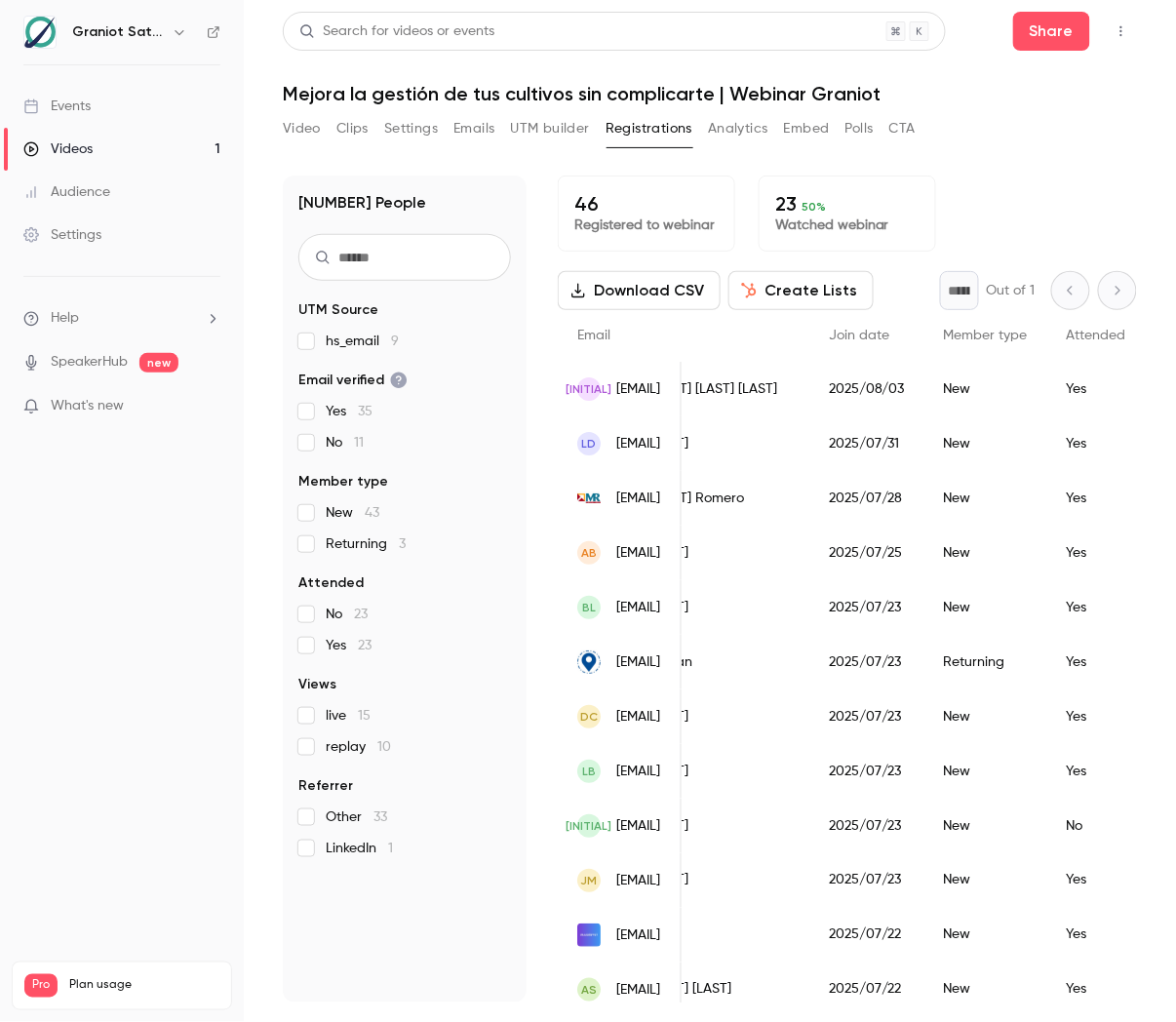 scroll, scrollTop: 0, scrollLeft: 0, axis: both 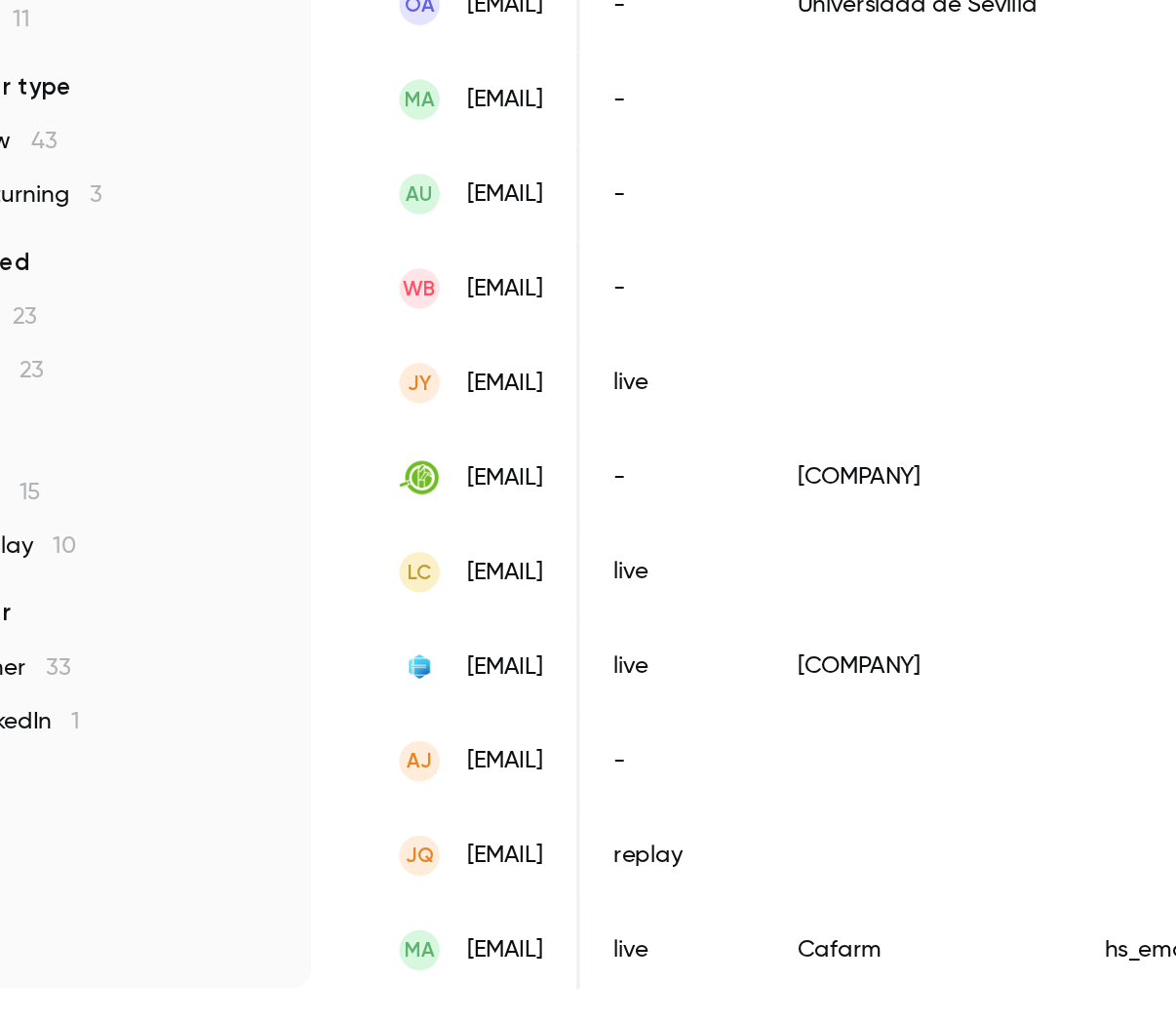 click on "[INITIAL] [FIRST] [EMAIL]" at bounding box center (619, 871) 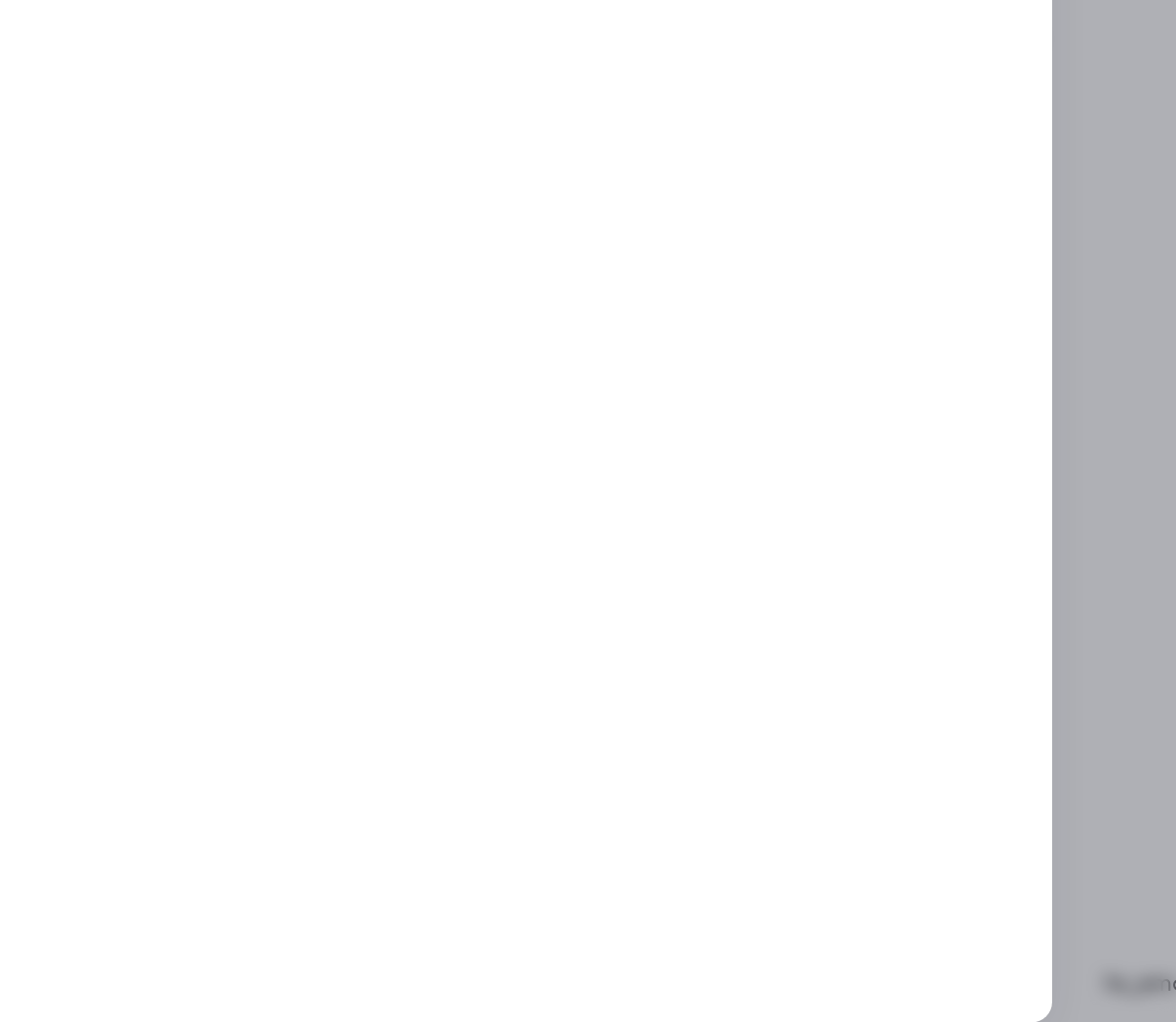 click at bounding box center [588, 511] 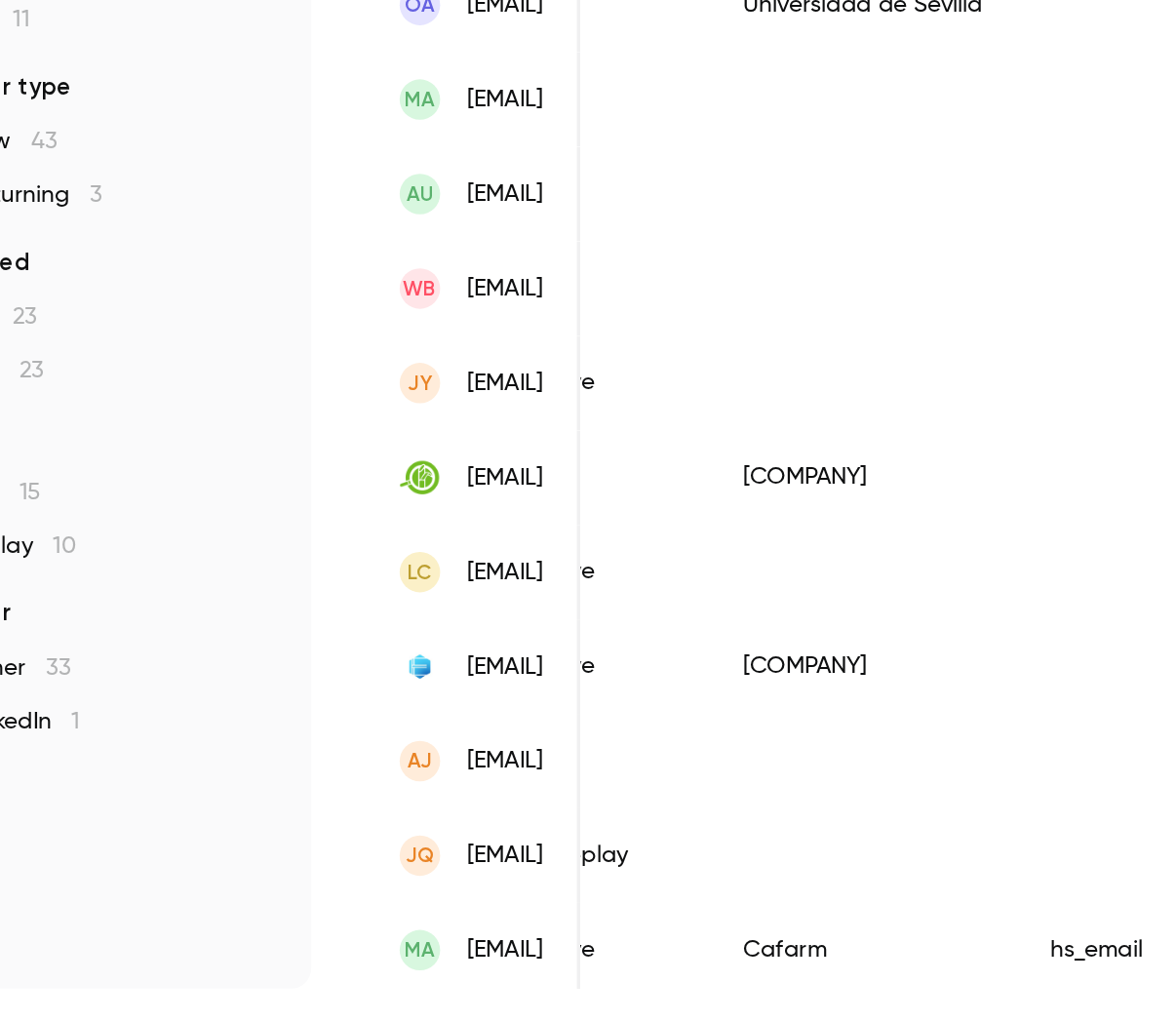 scroll, scrollTop: 0, scrollLeft: 592, axis: horizontal 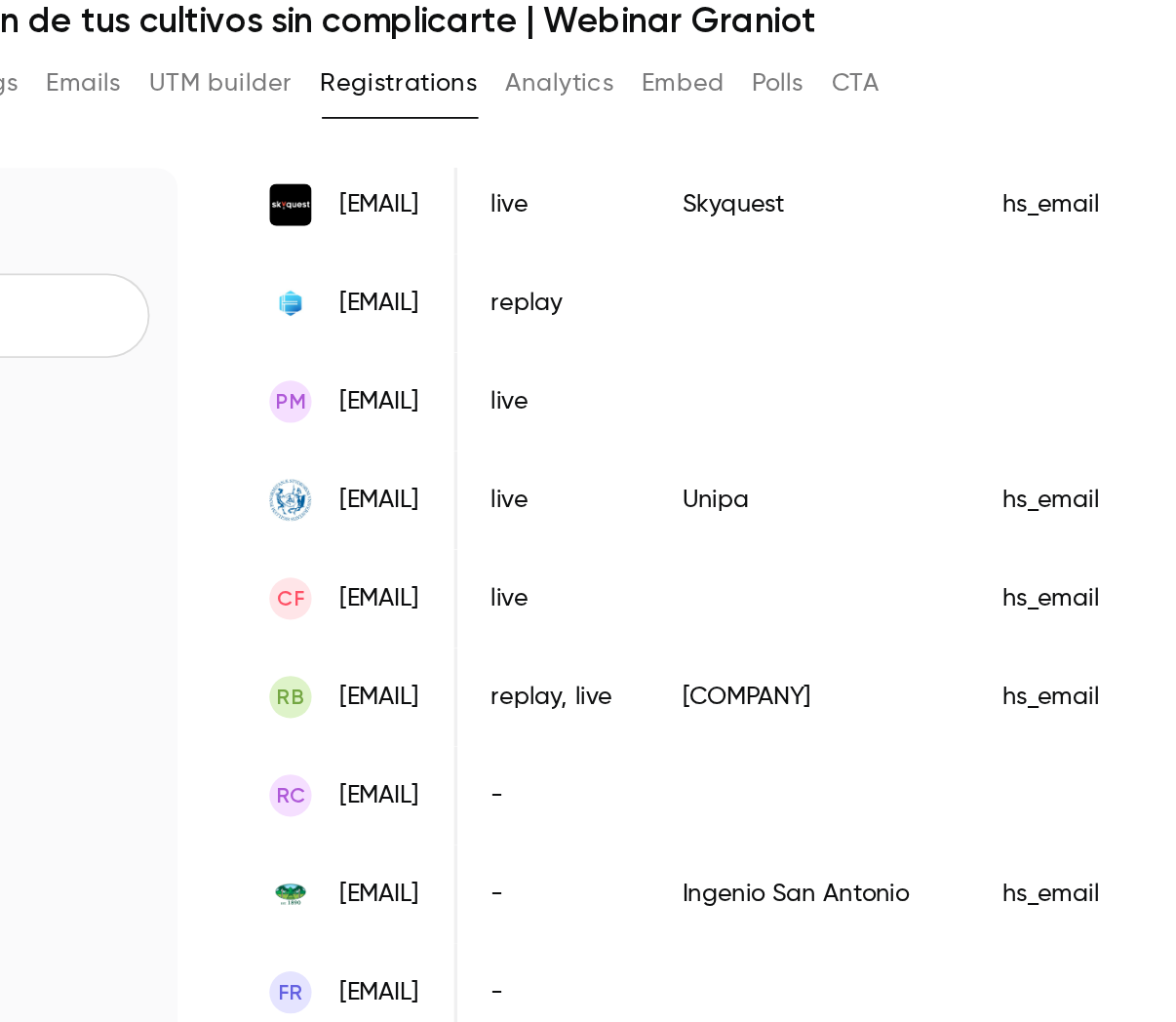 click on "Yes" at bounding box center [631, 251] 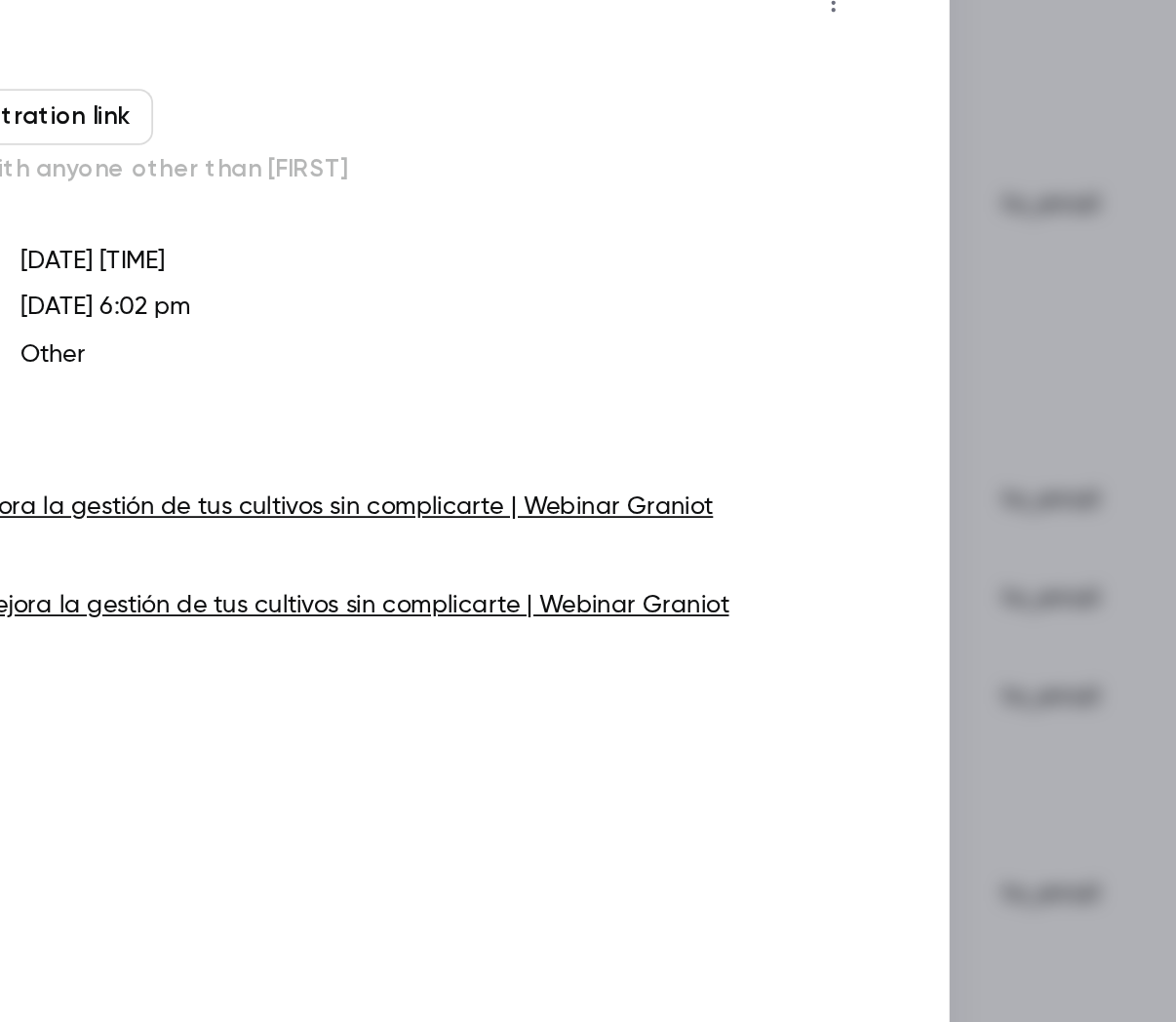 click at bounding box center (588, 511) 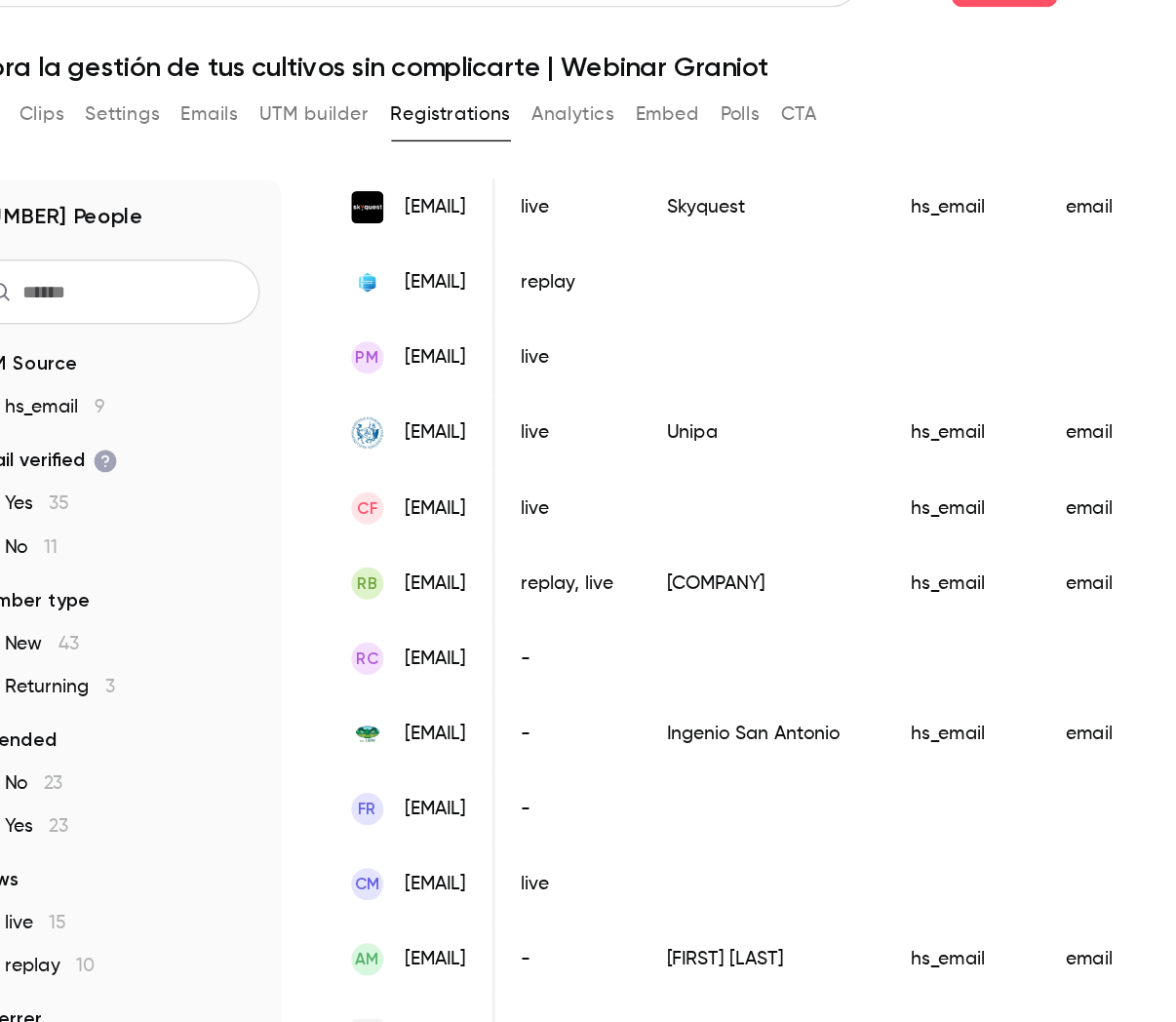 scroll, scrollTop: 0, scrollLeft: 0, axis: both 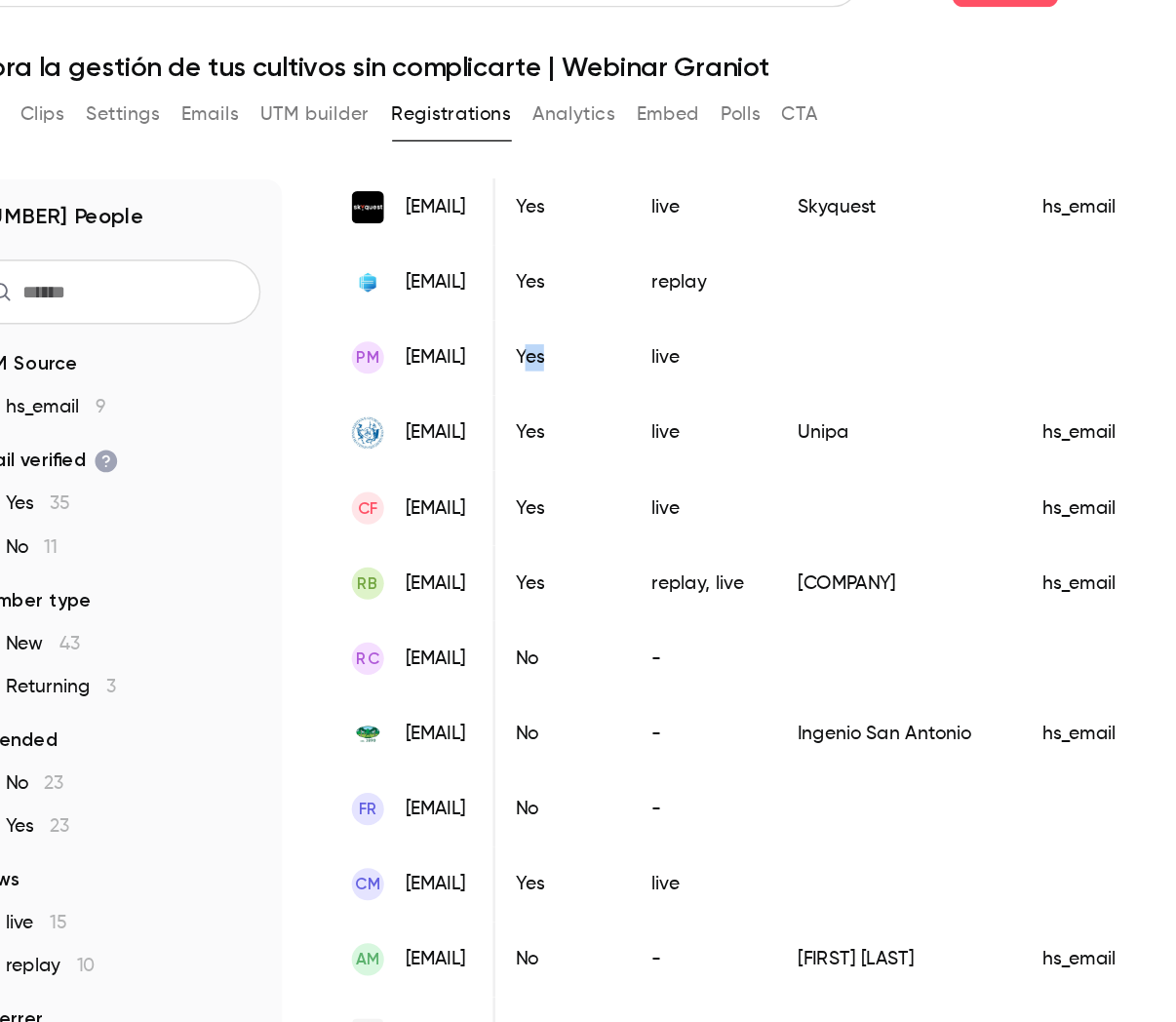 drag, startPoint x: 951, startPoint y: 313, endPoint x: 960, endPoint y: 314, distance: 9.055385 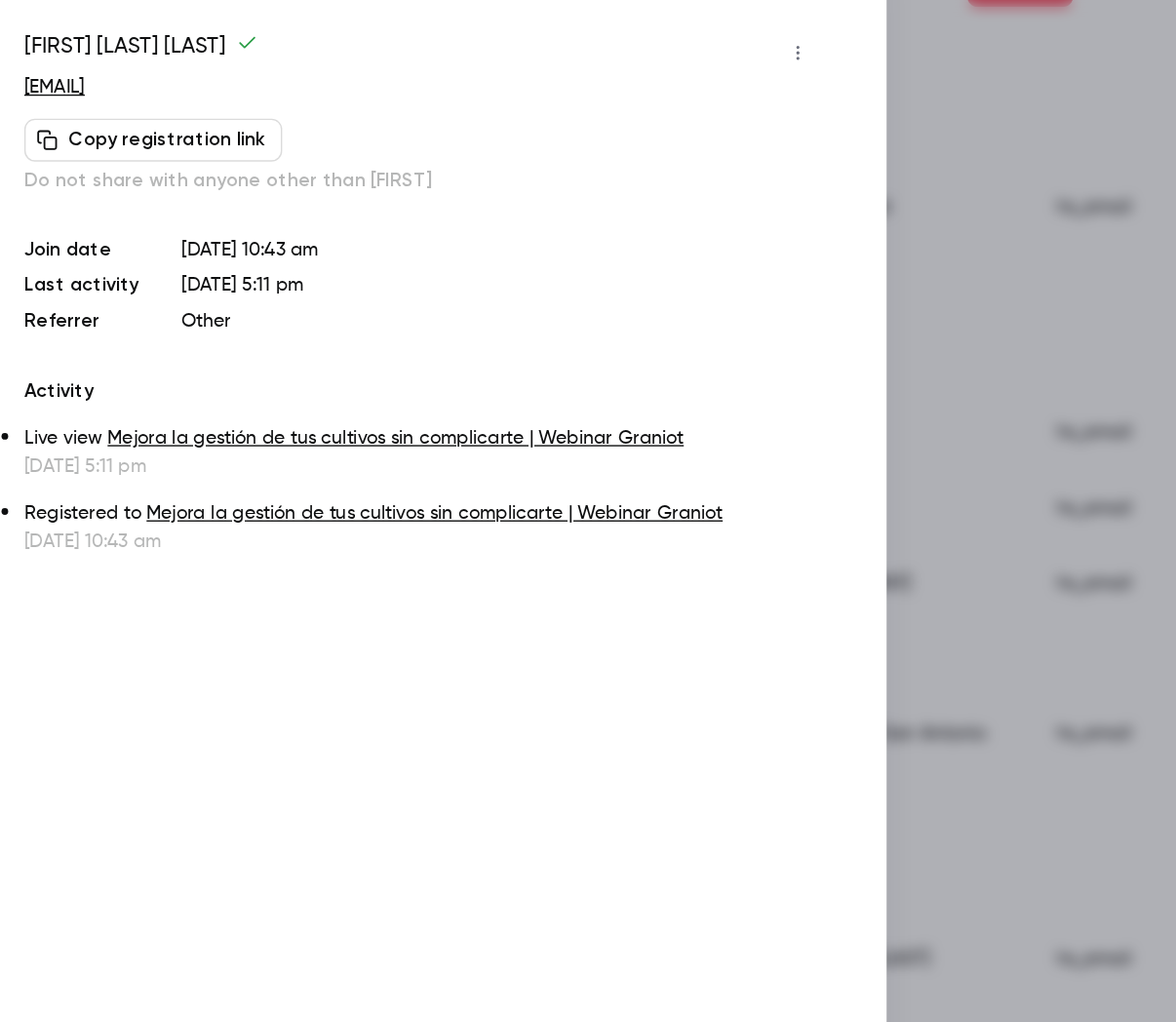 click at bounding box center [588, 511] 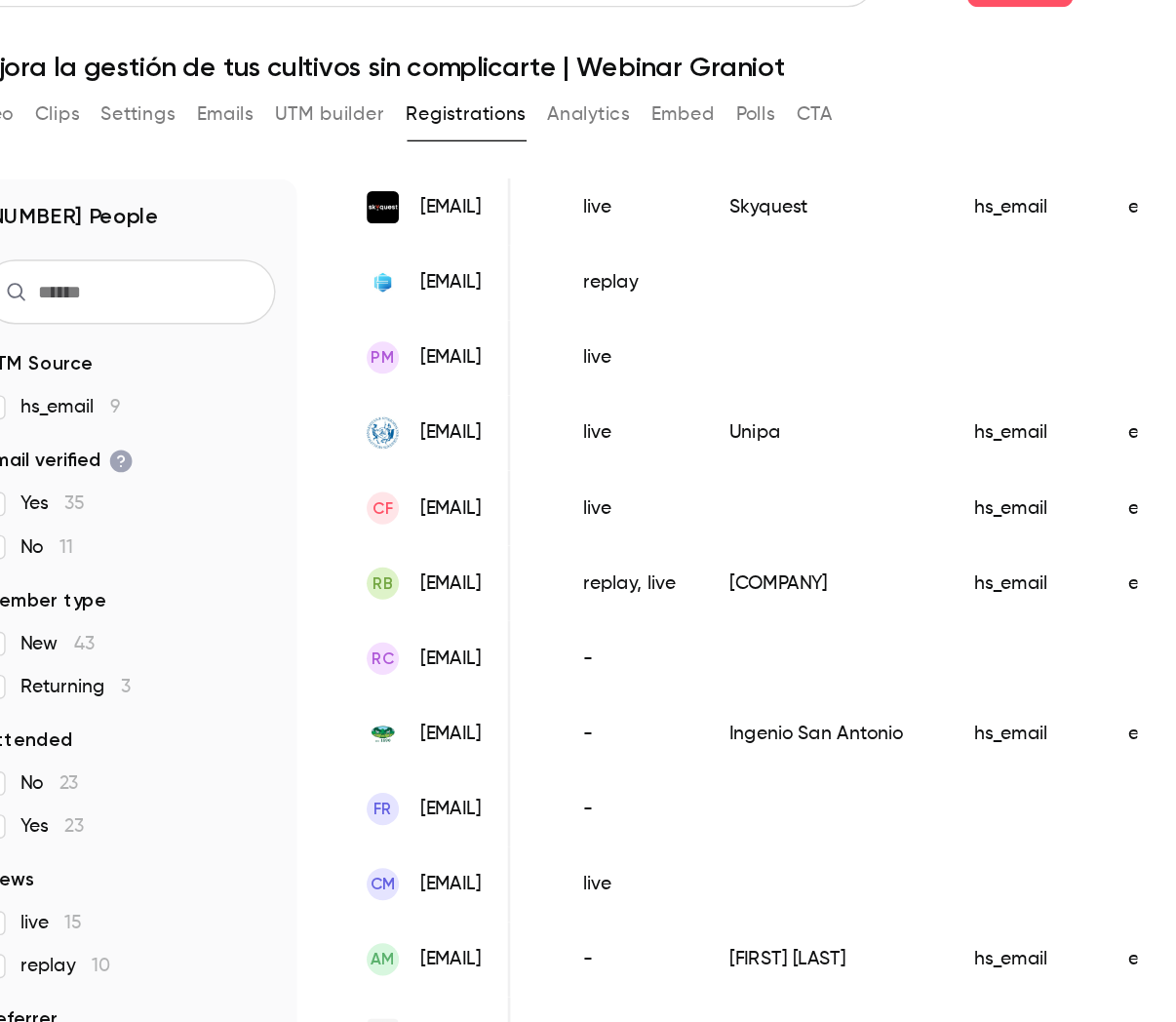 scroll, scrollTop: 0, scrollLeft: 510, axis: horizontal 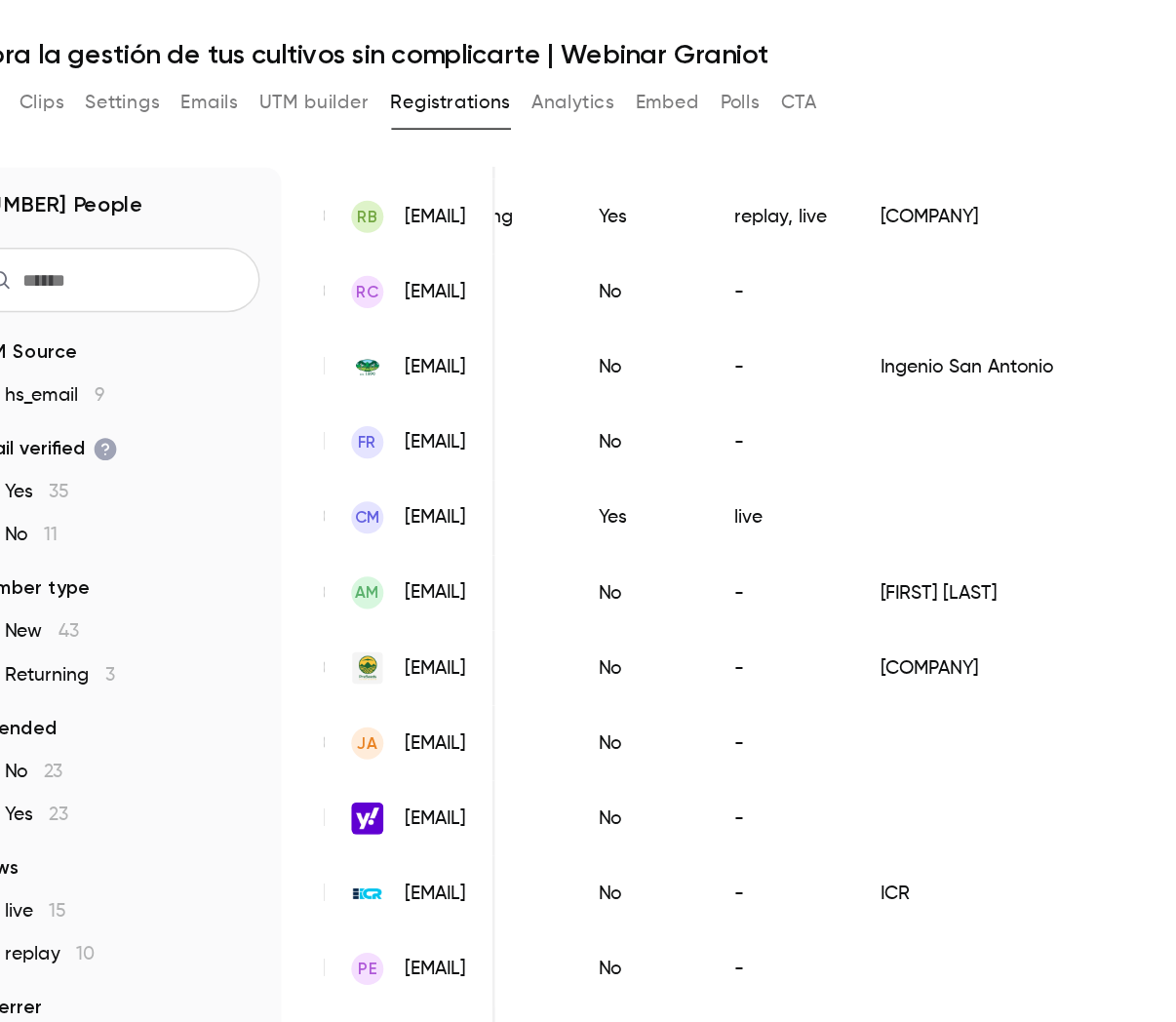 click on "[EMAIL]" at bounding box center (638, 430) 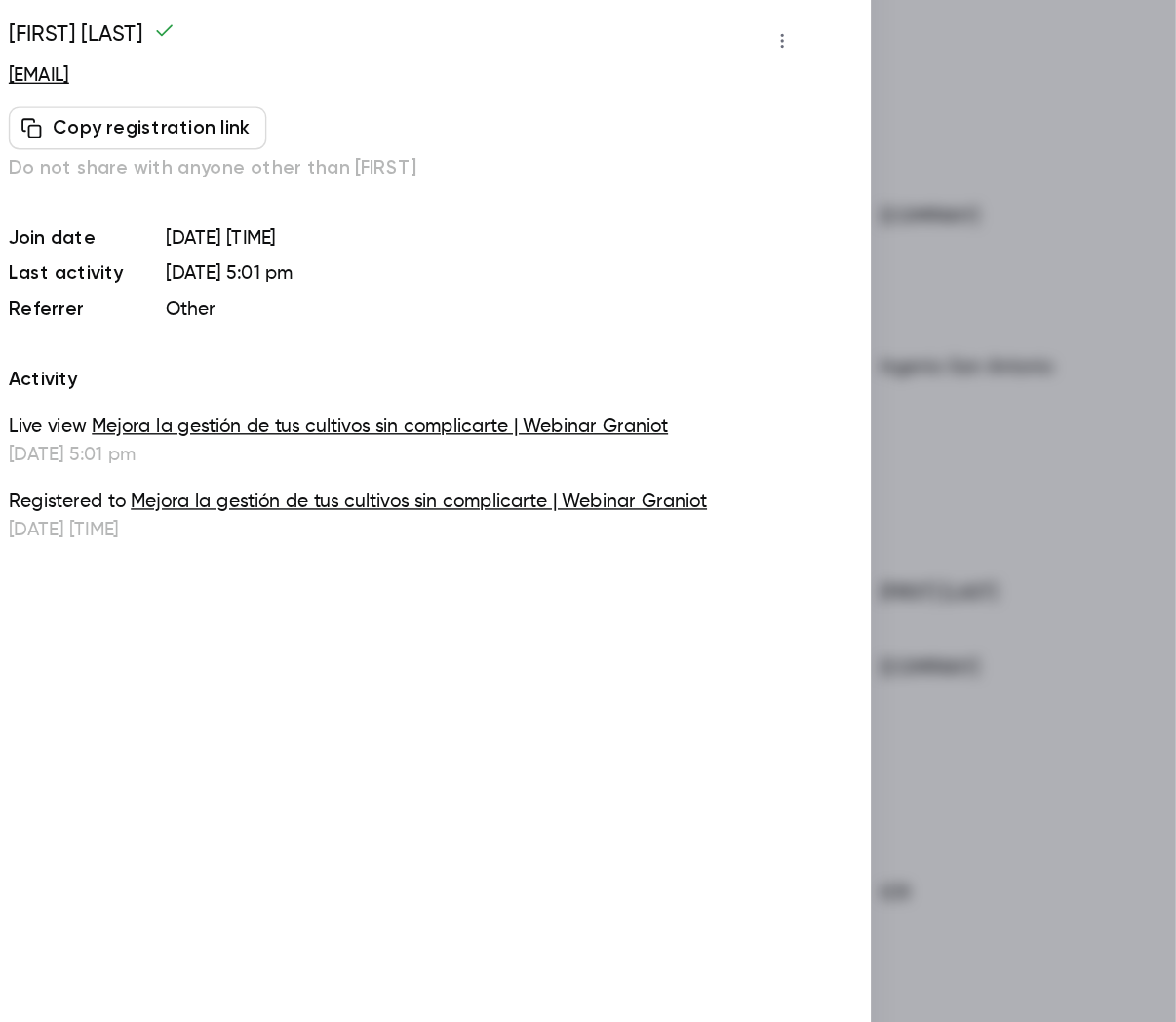 drag, startPoint x: 585, startPoint y: 113, endPoint x: 331, endPoint y: 107, distance: 254.07086 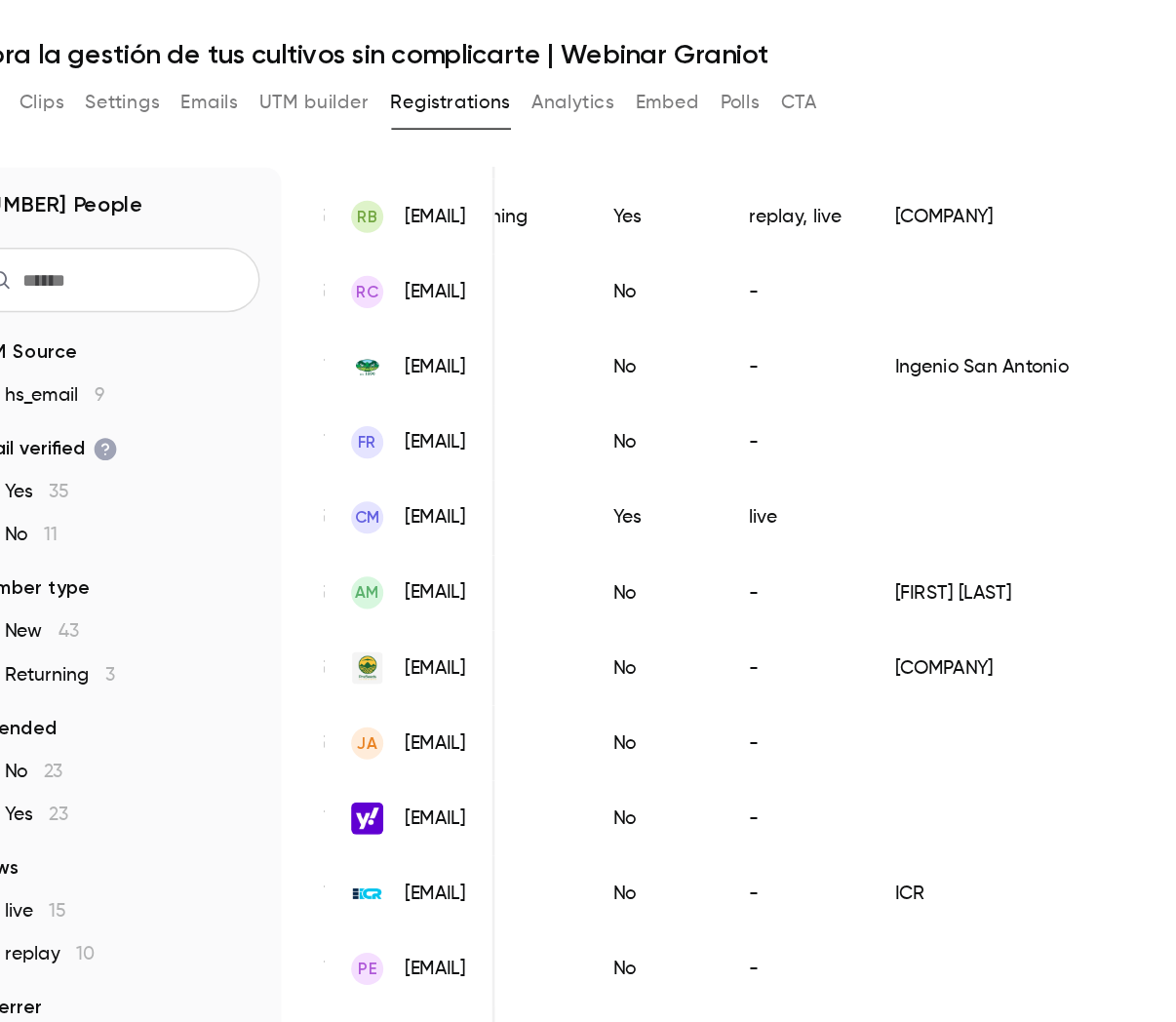 scroll, scrollTop: 0, scrollLeft: 398, axis: horizontal 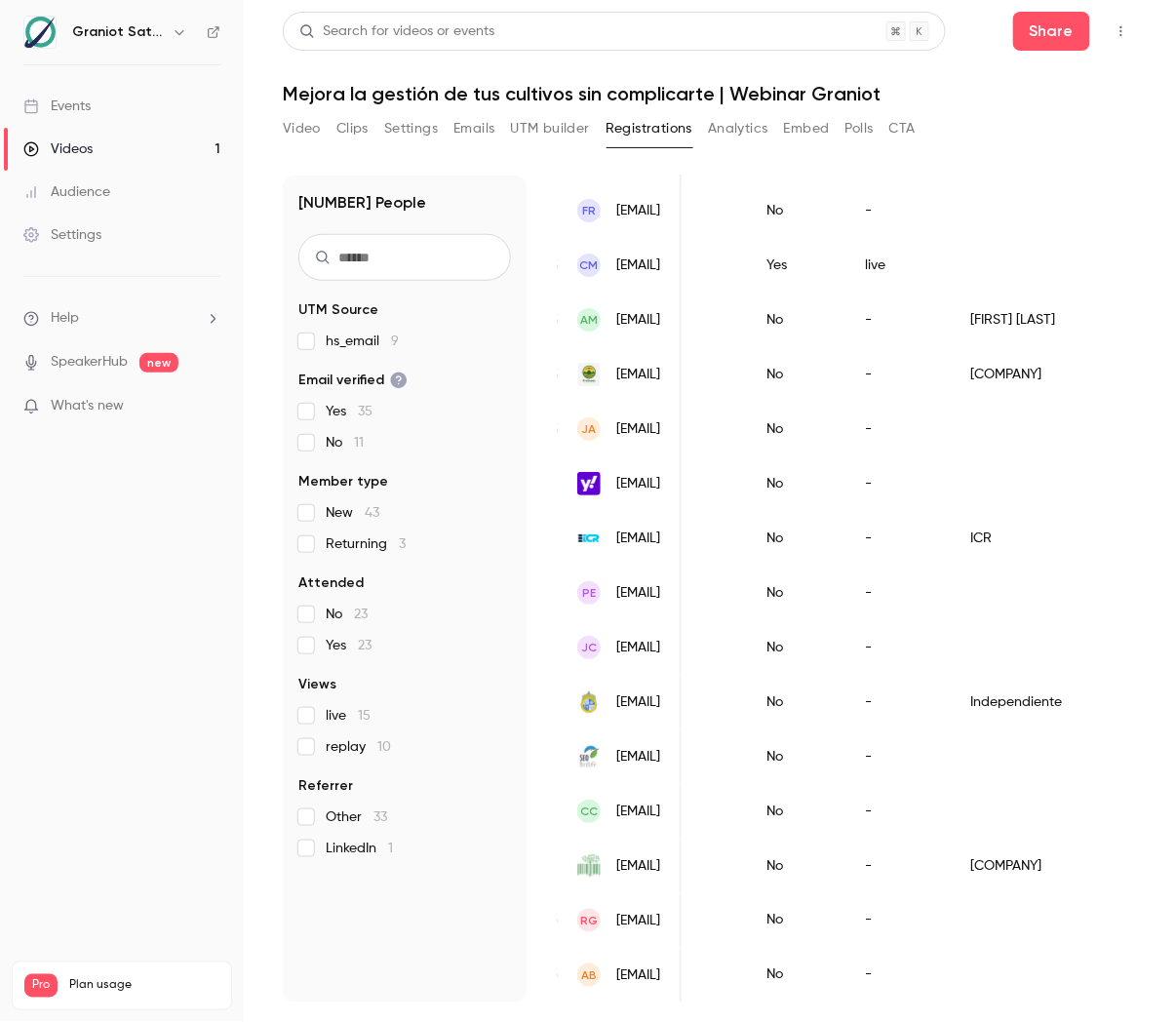 click on "Analytics" at bounding box center (738, 129) 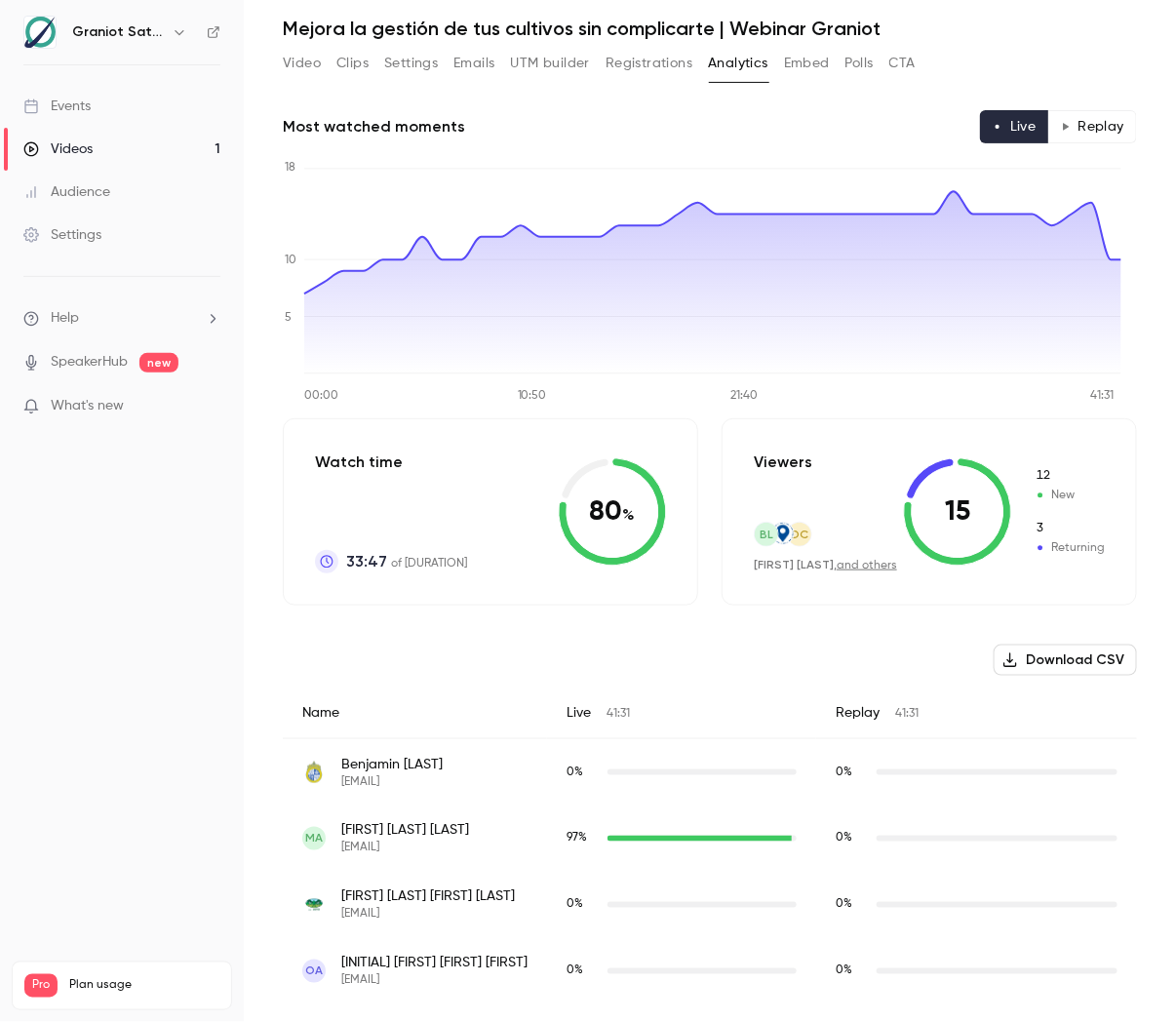 scroll, scrollTop: 72, scrollLeft: 0, axis: vertical 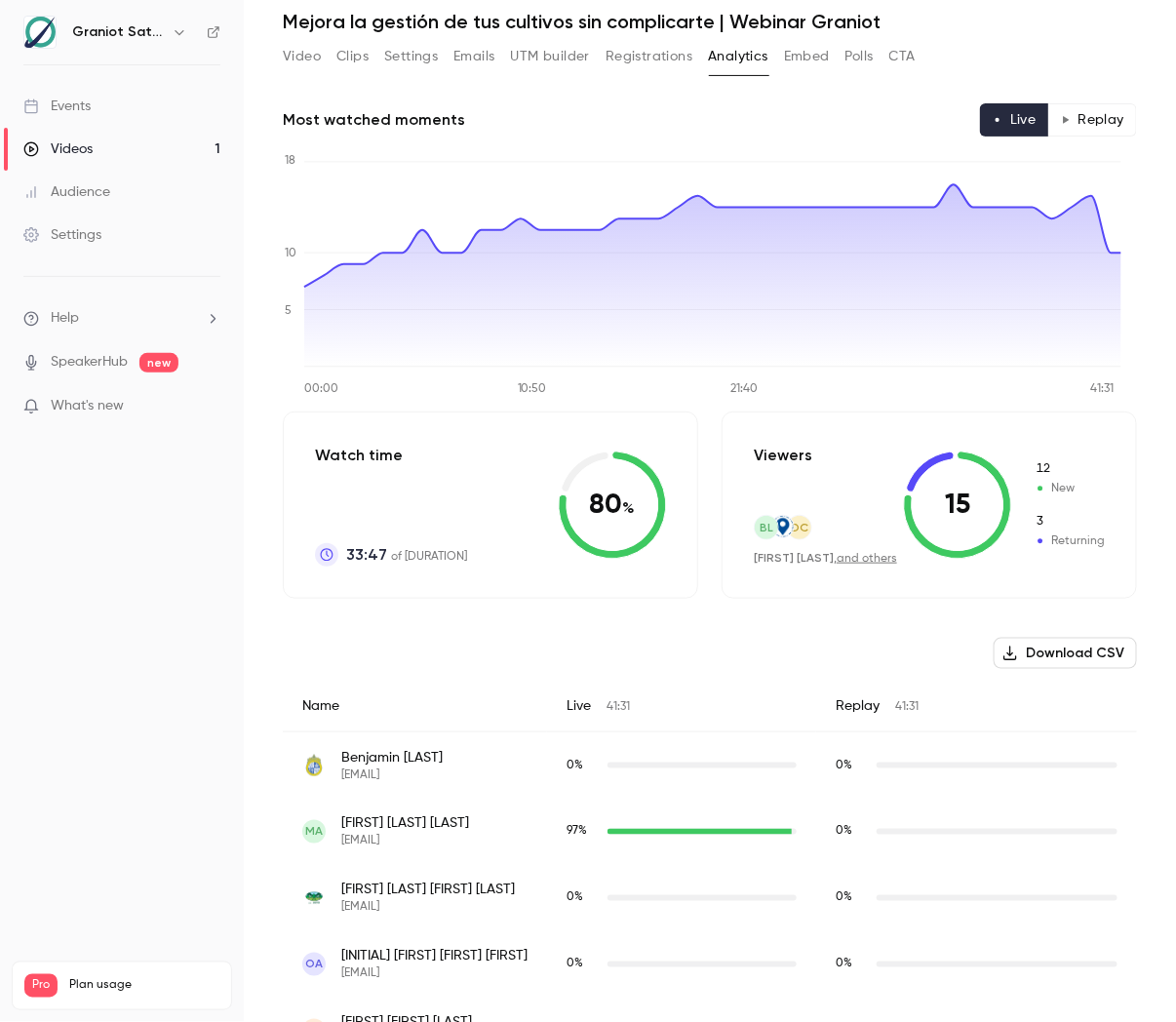 click on "Registrations" at bounding box center [648, 57] 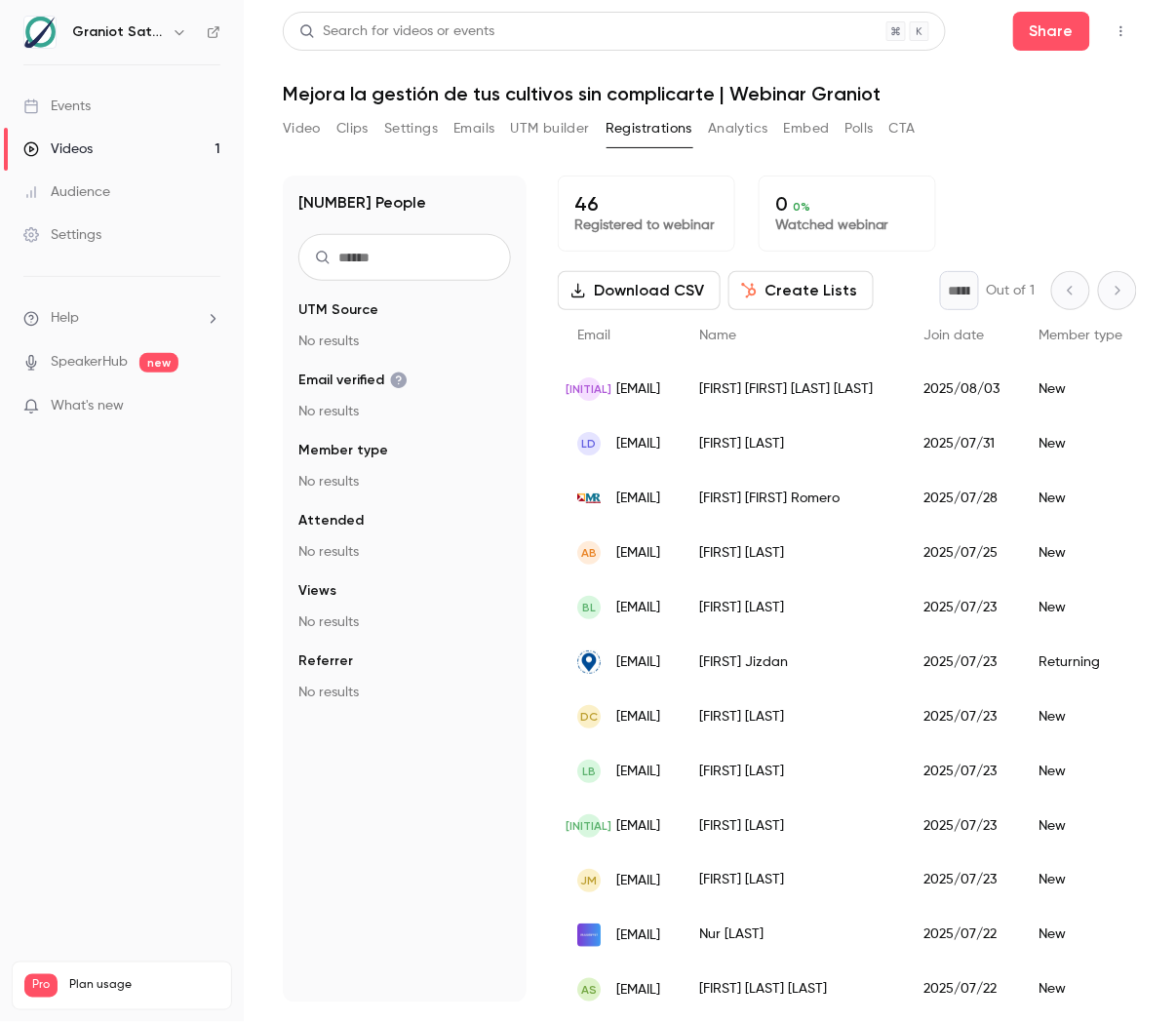 scroll, scrollTop: 0, scrollLeft: 0, axis: both 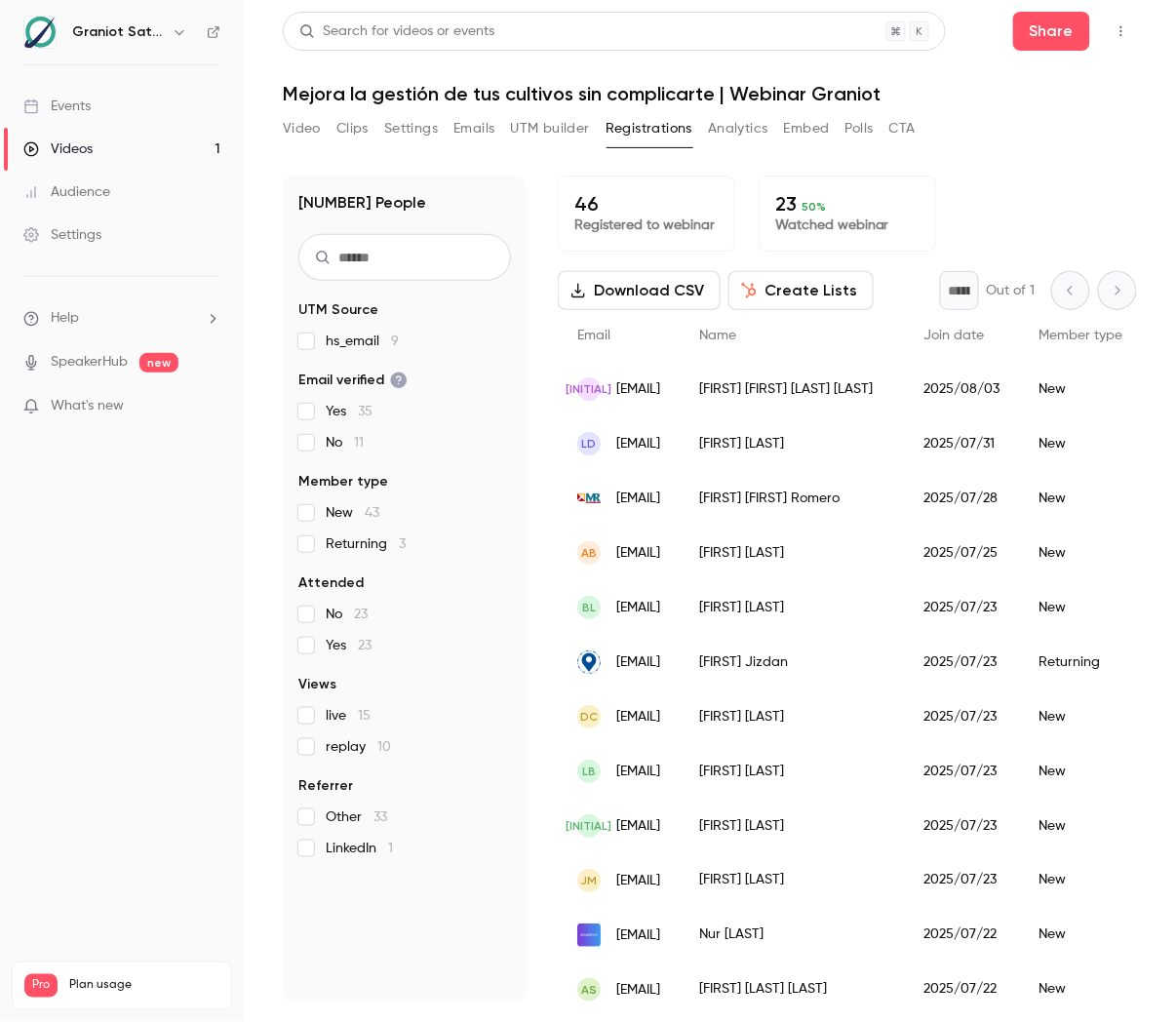 click on "Analytics" at bounding box center [738, 129] 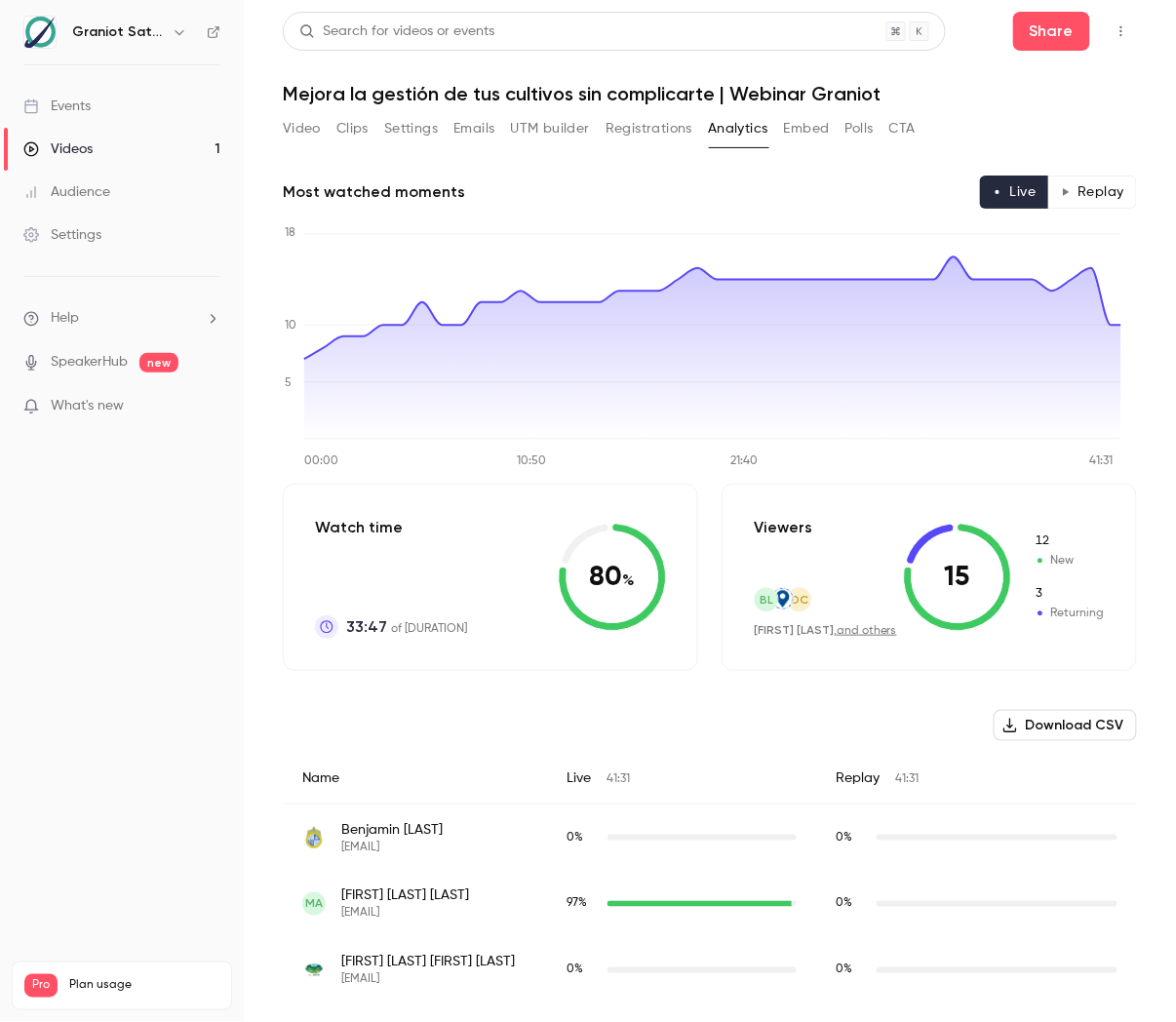 click on "Registrations" at bounding box center [648, 129] 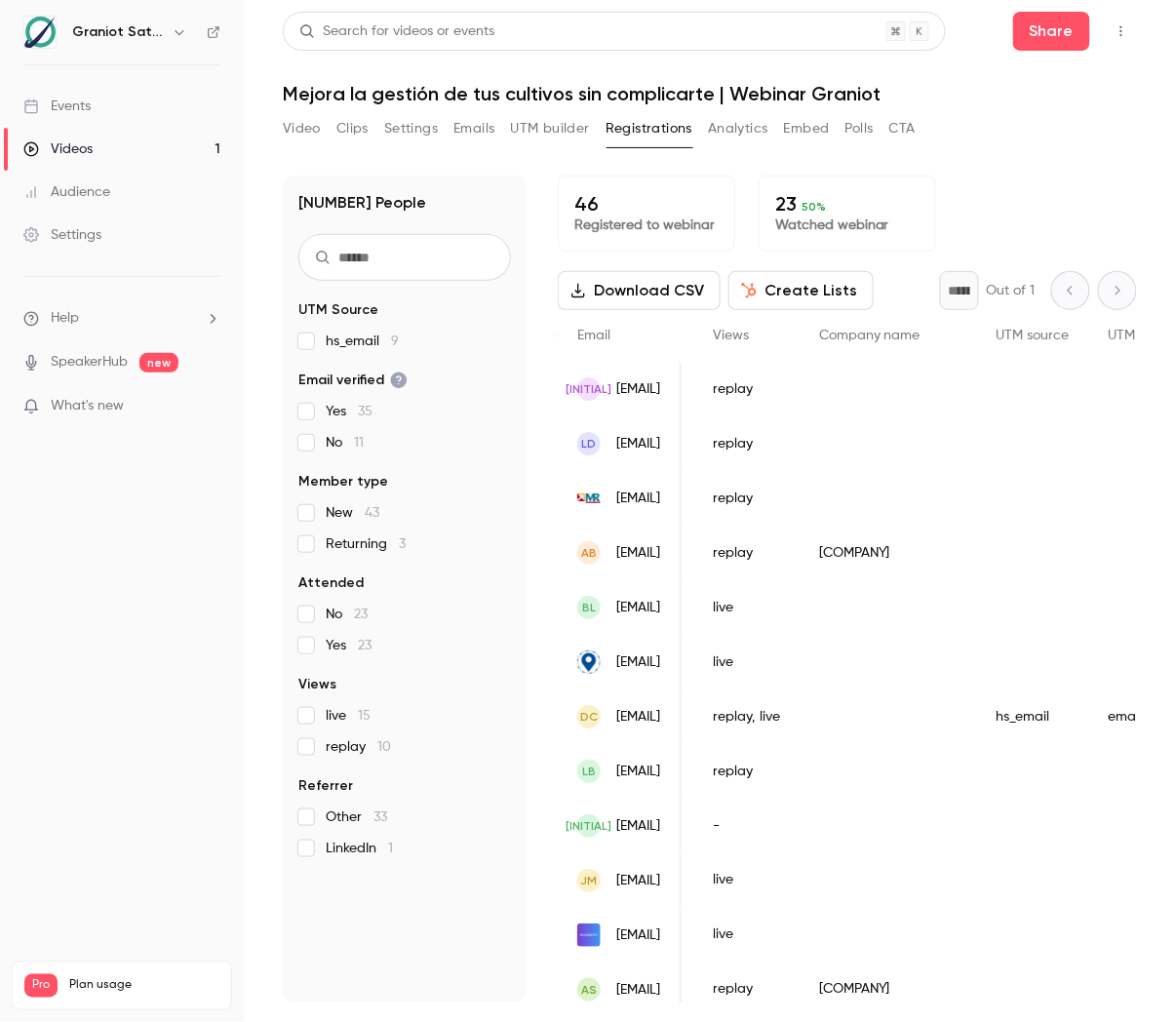 scroll, scrollTop: 0, scrollLeft: 551, axis: horizontal 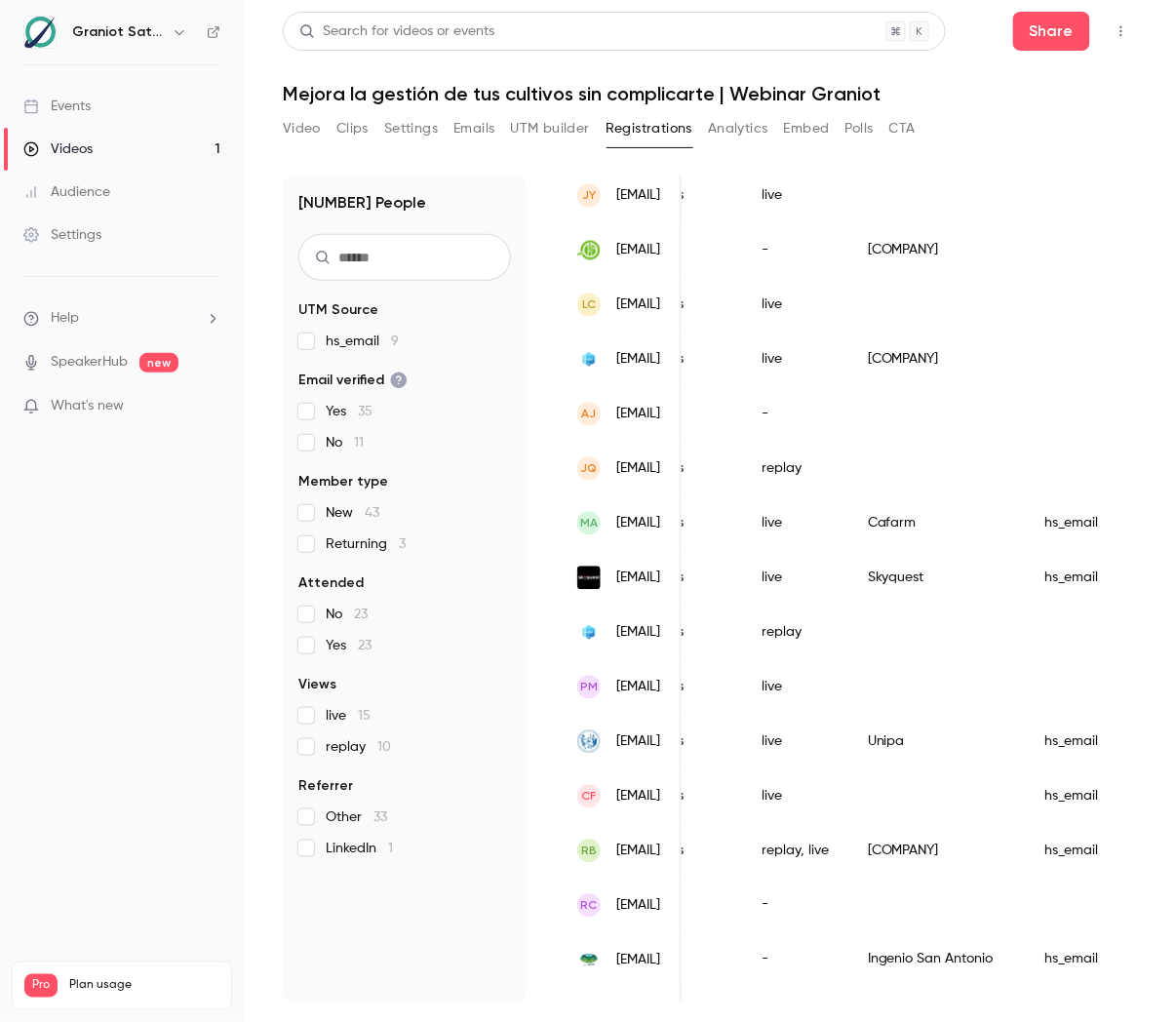 click on "[FIRST] [LAST] [EMAIL]" at bounding box center (619, 523) 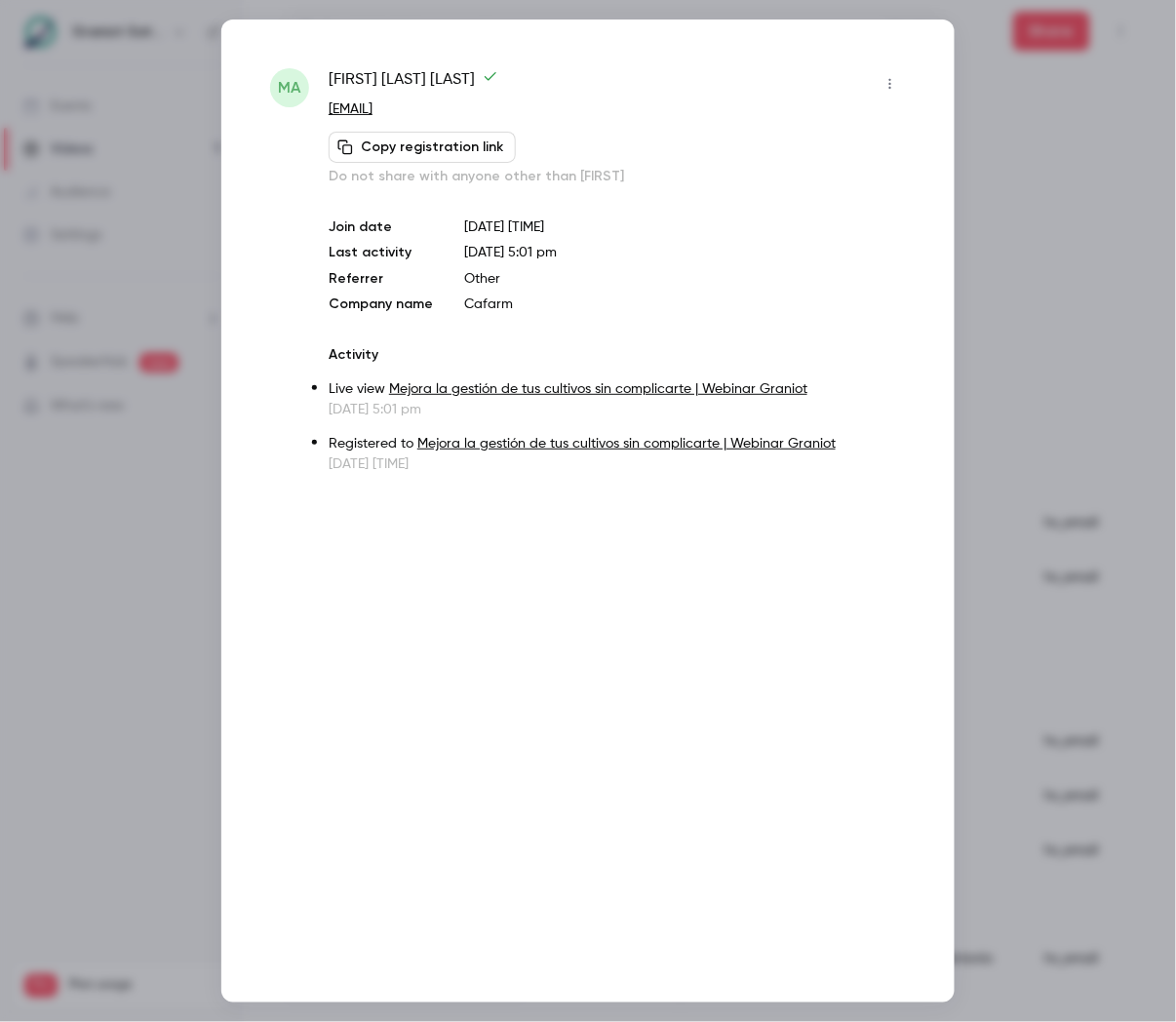 click on "Cafarm" at bounding box center (685, 304) 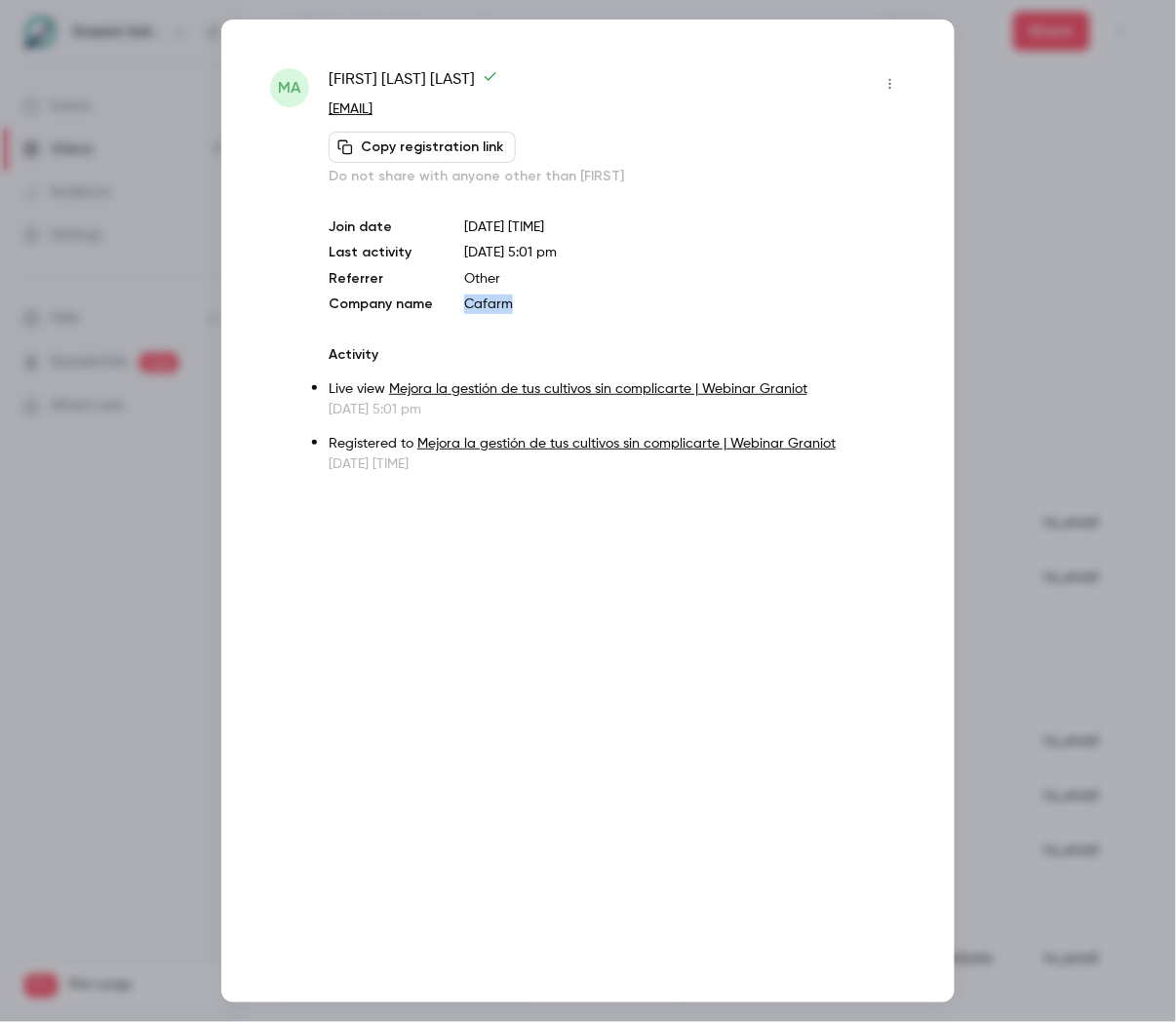 click on "Cafarm" at bounding box center [685, 304] 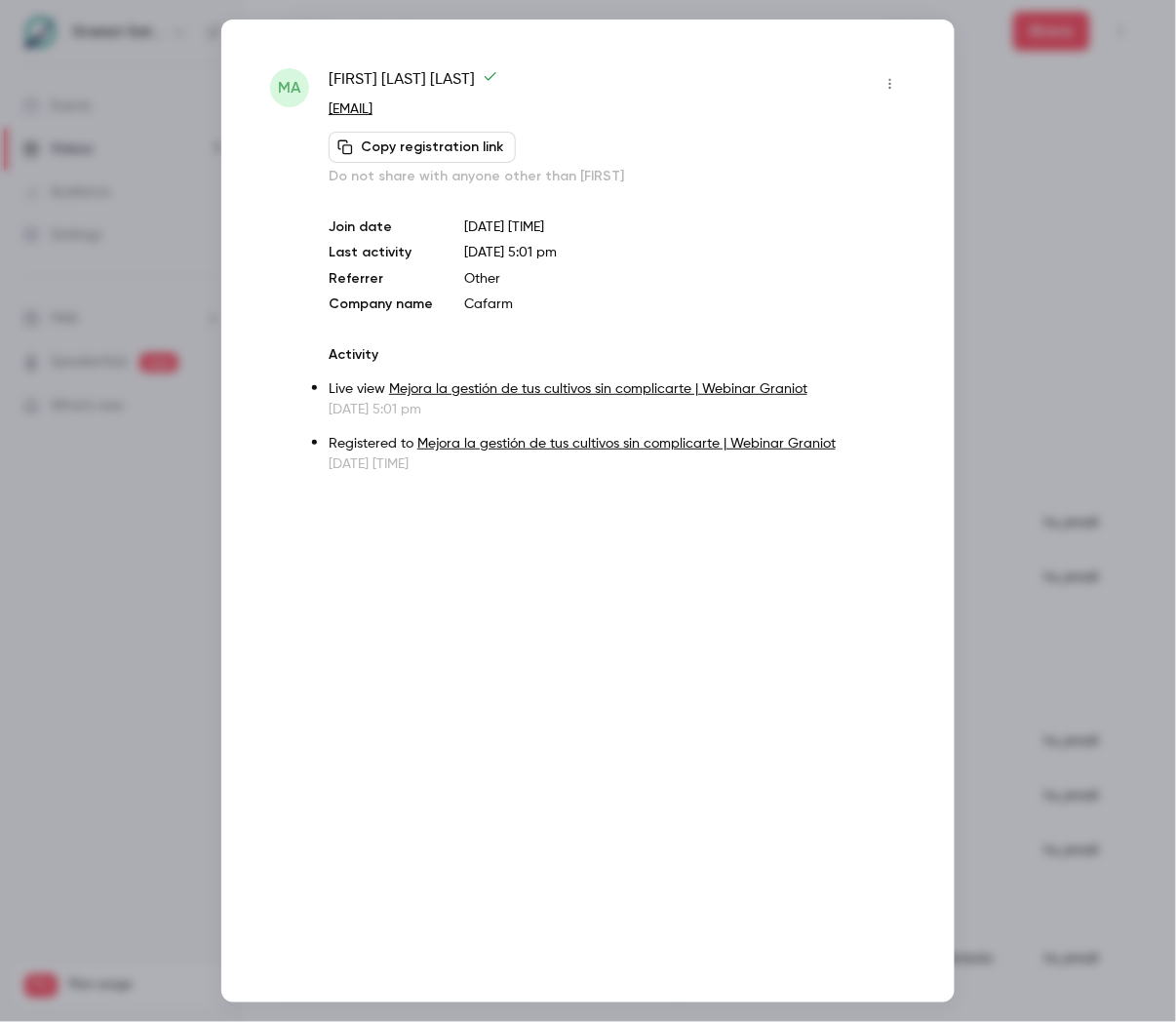 click at bounding box center [588, 511] 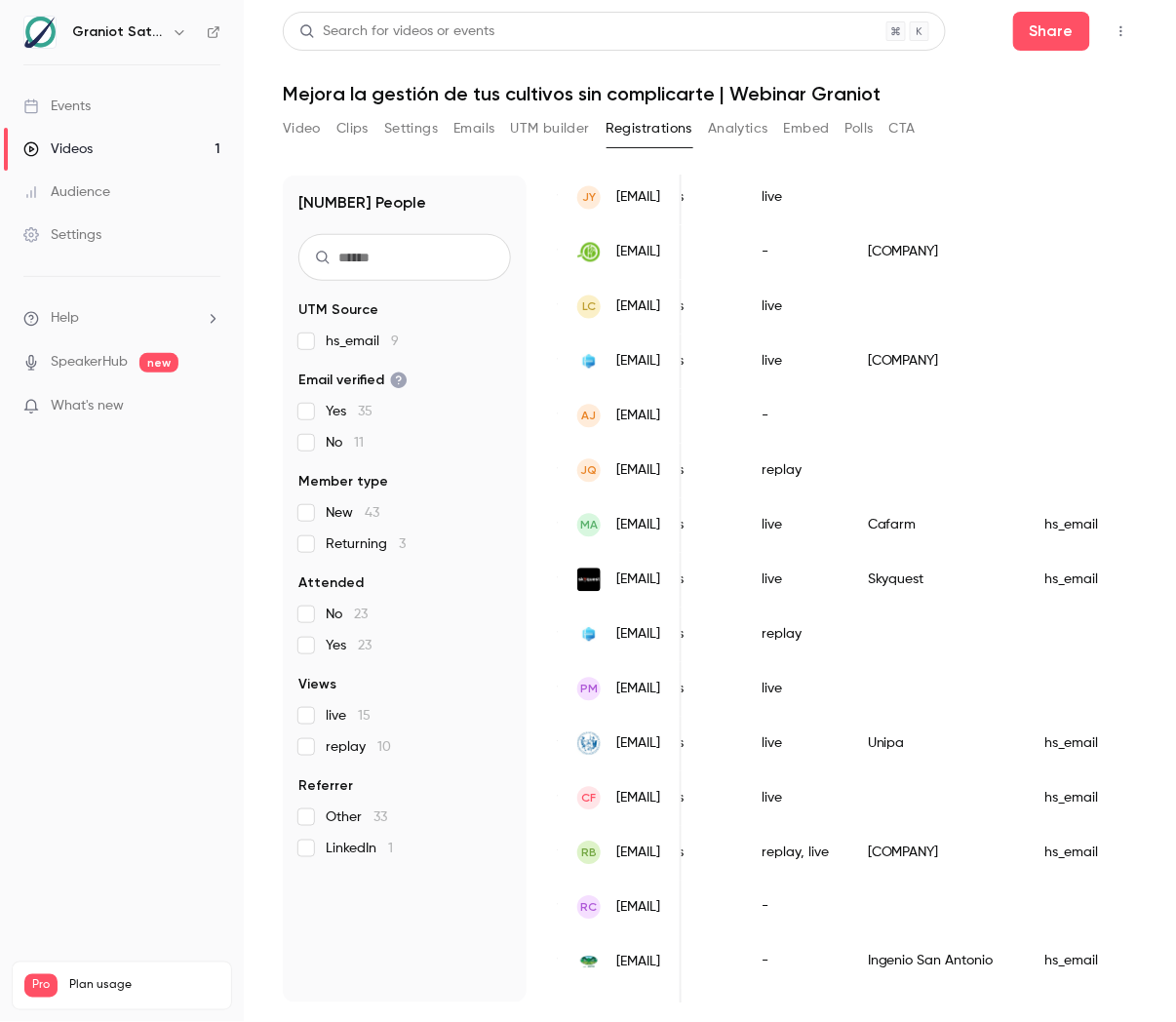 scroll, scrollTop: 1068, scrollLeft: 0, axis: vertical 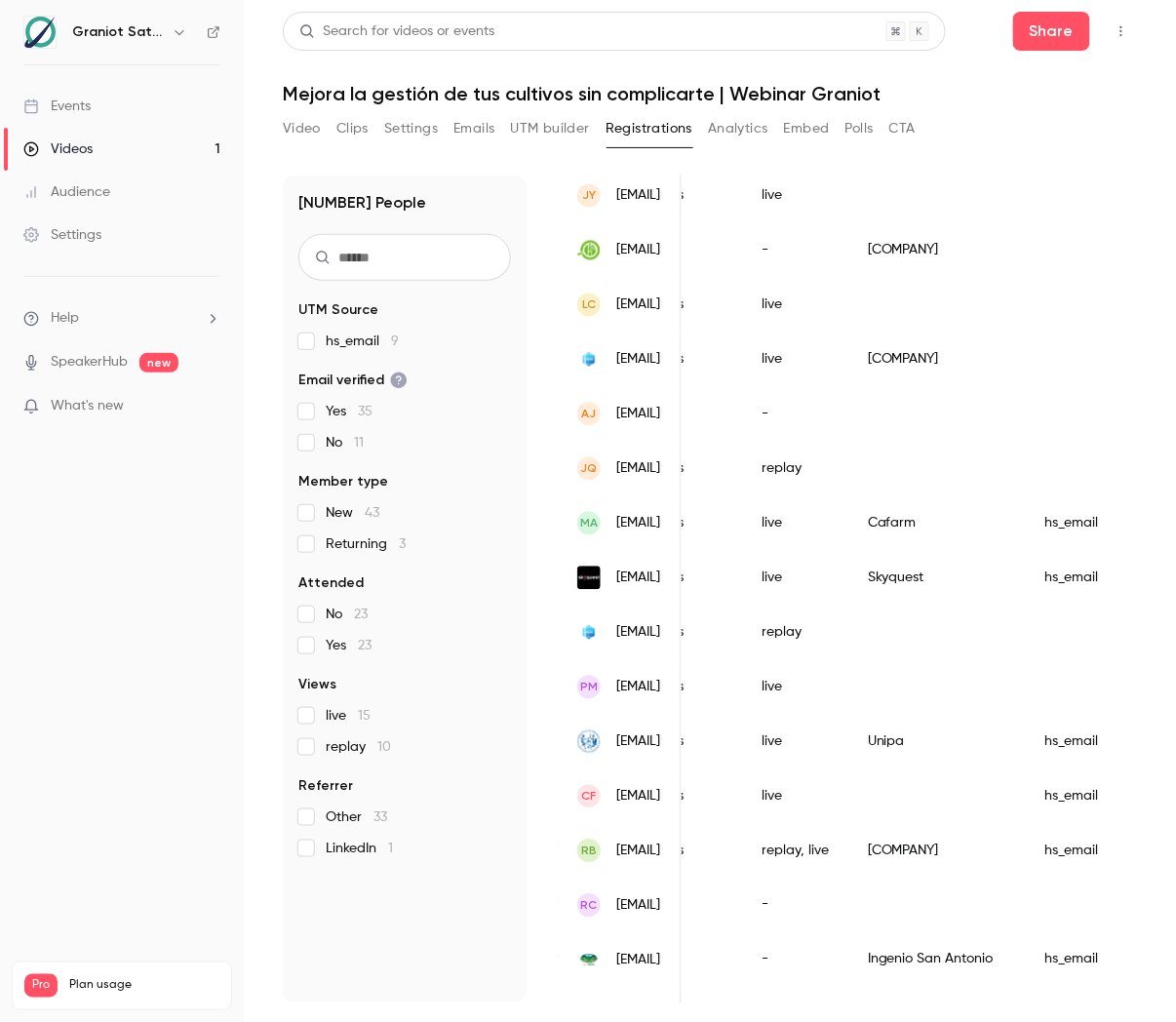 click on "[EMAIL]" at bounding box center (638, 796) 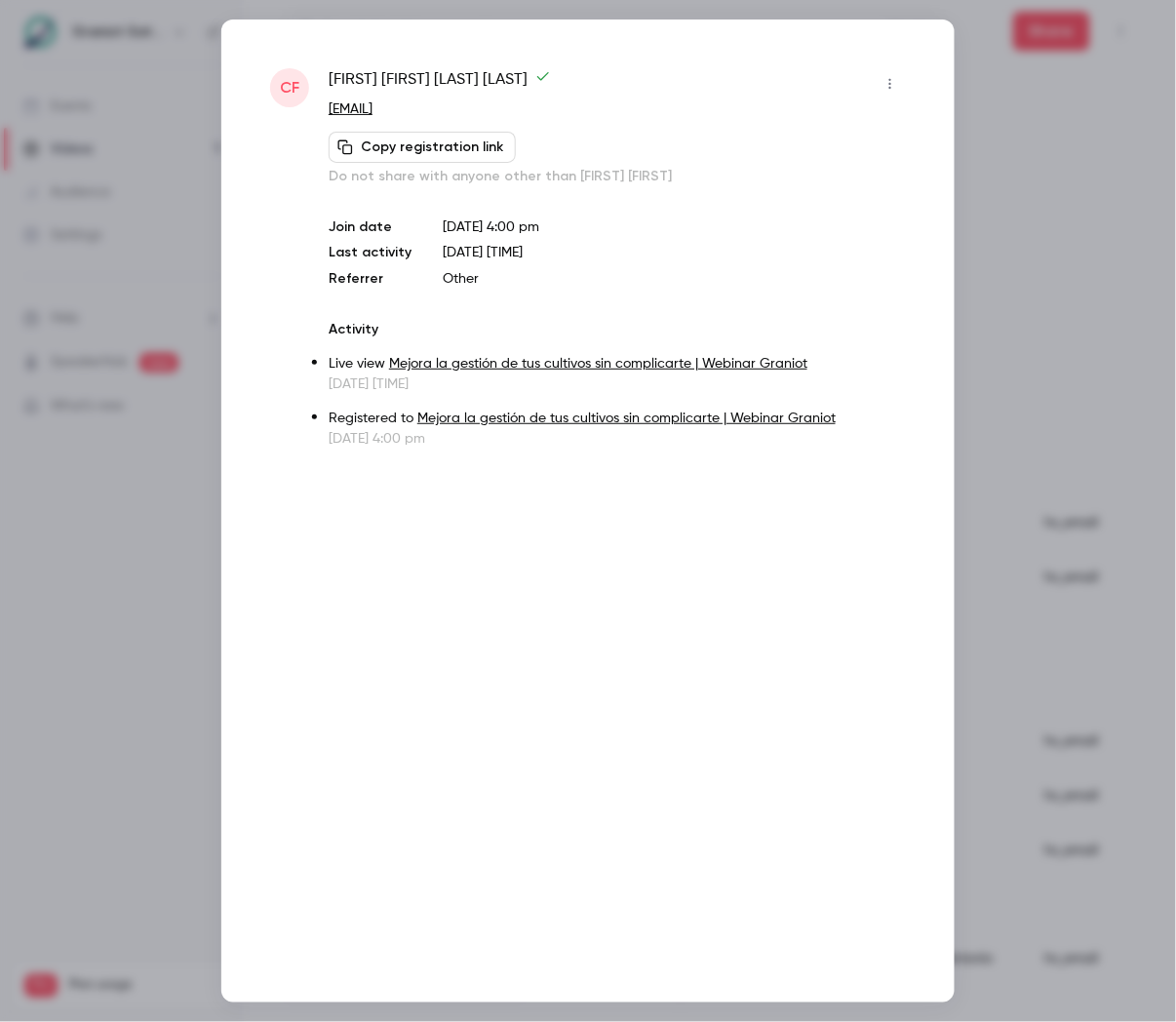 click at bounding box center [588, 511] 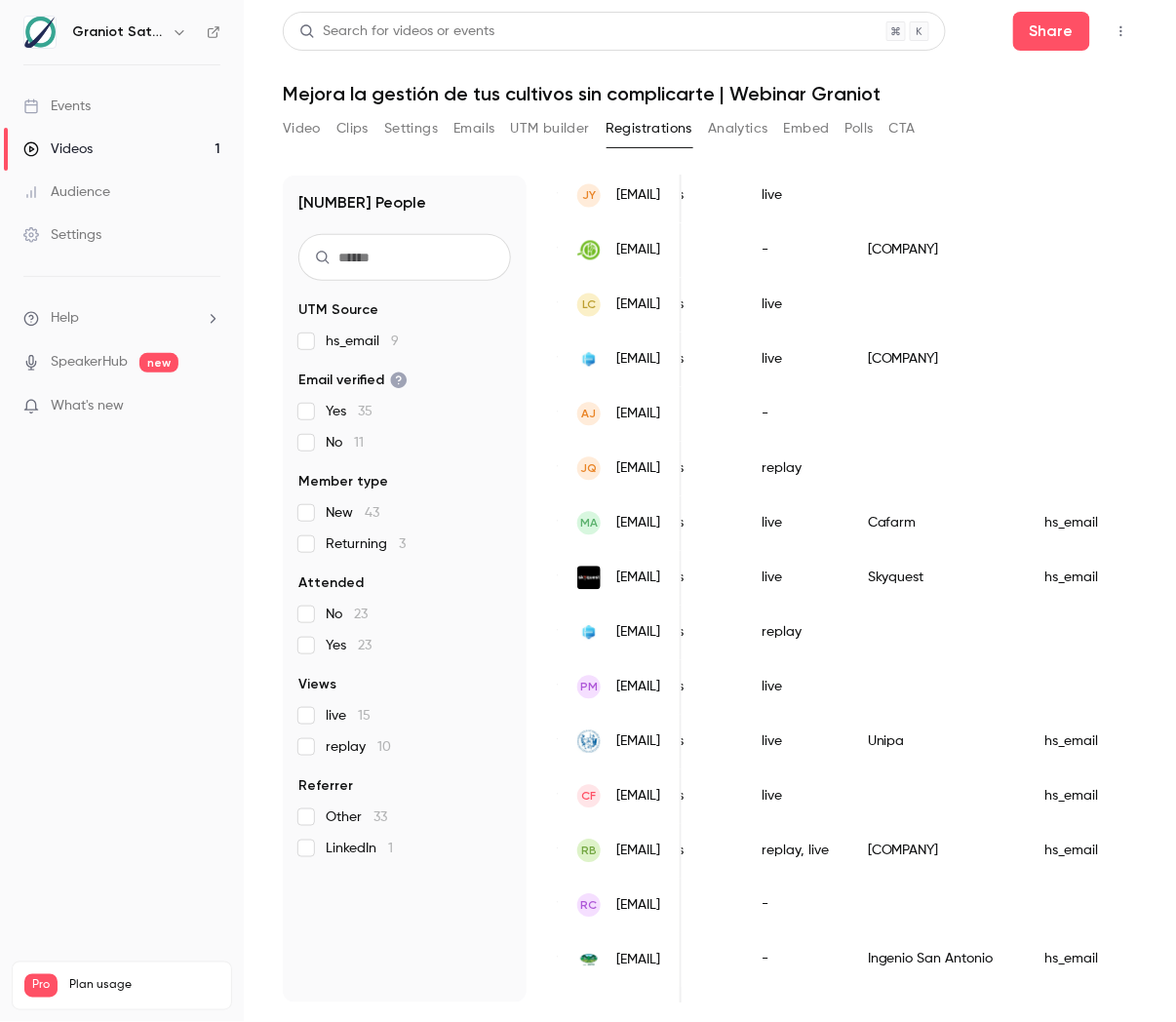 scroll, scrollTop: 0, scrollLeft: 508, axis: horizontal 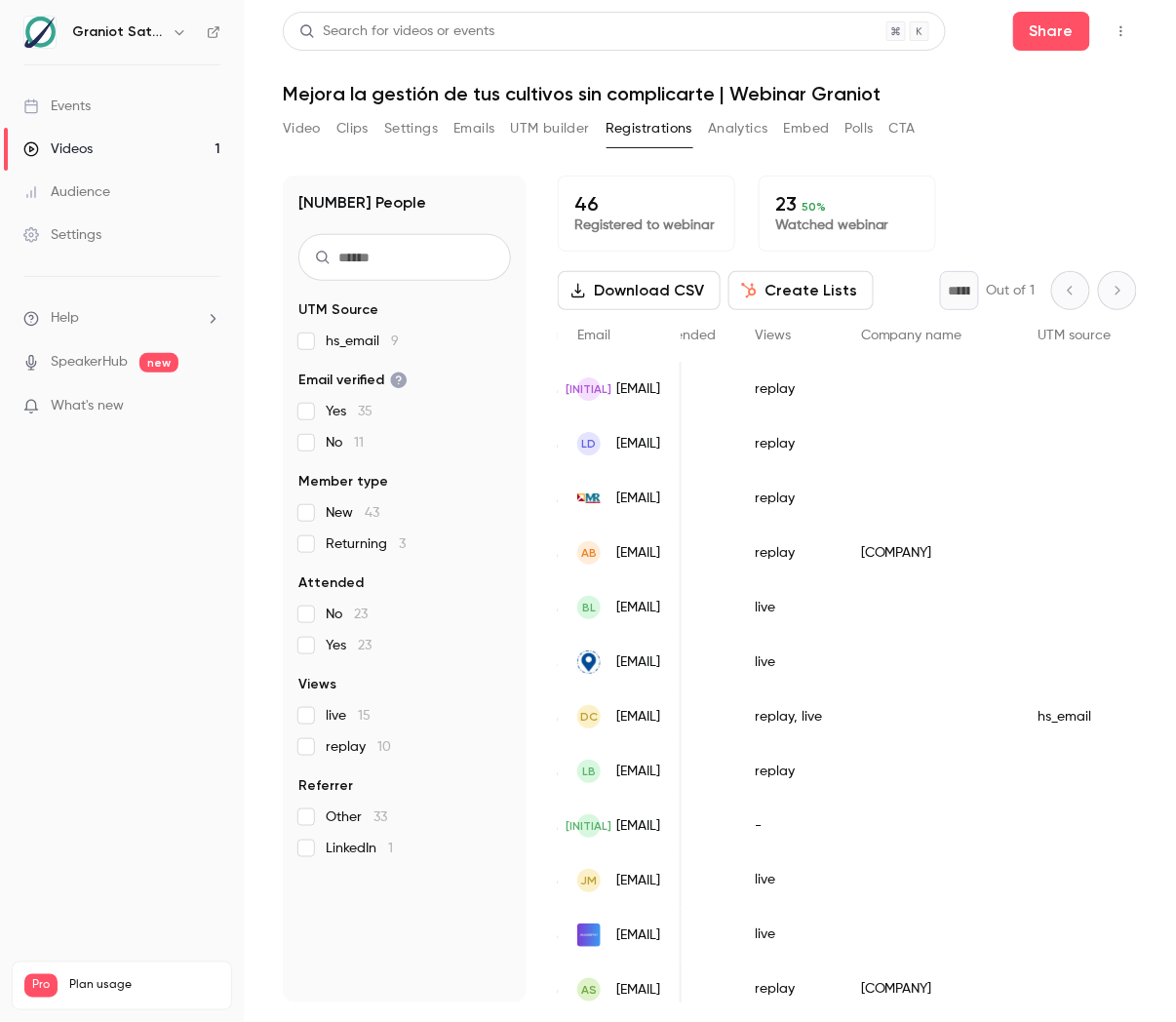 click on "Events" at bounding box center [122, 106] 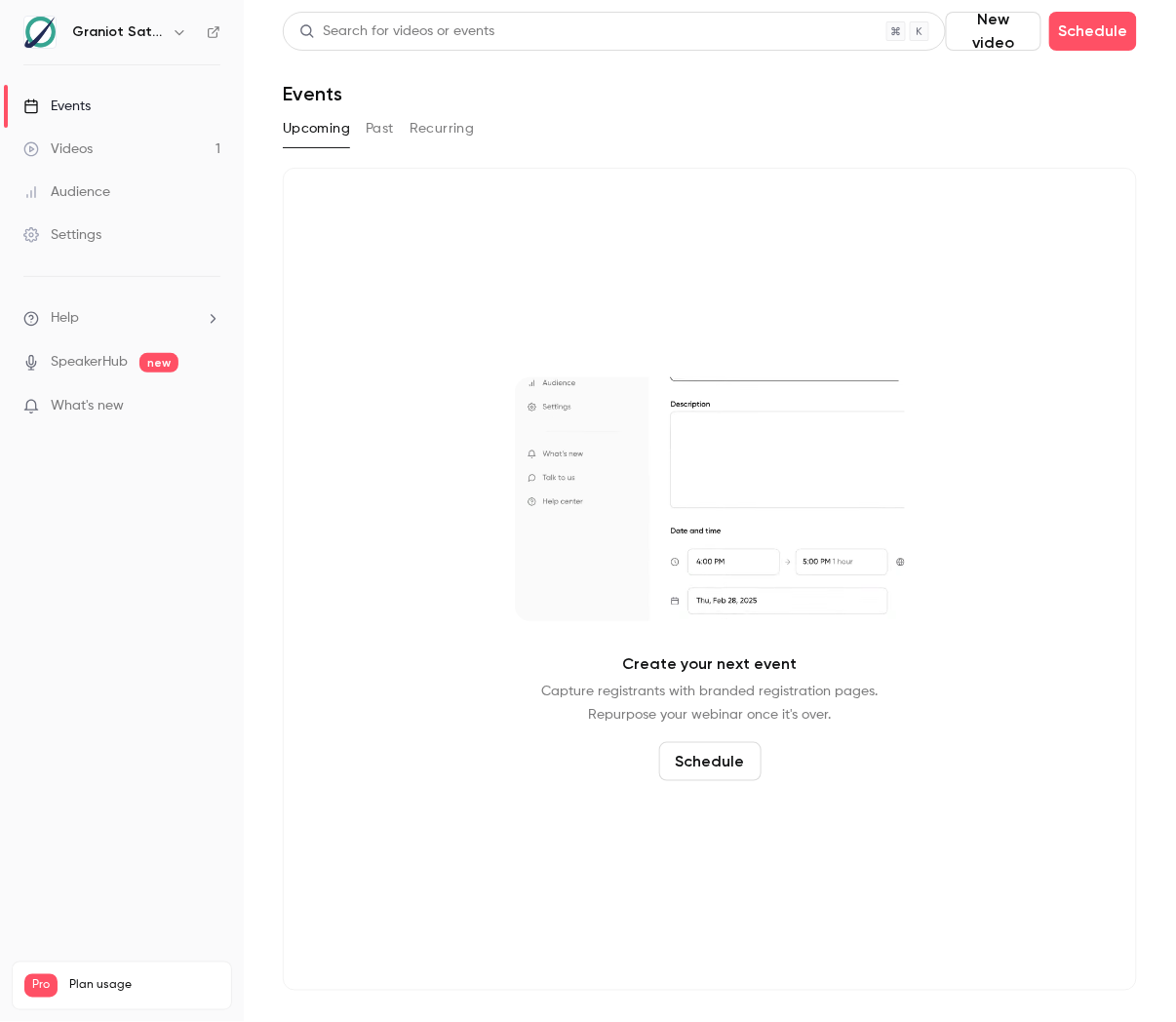 click on "Past" at bounding box center (379, 129) 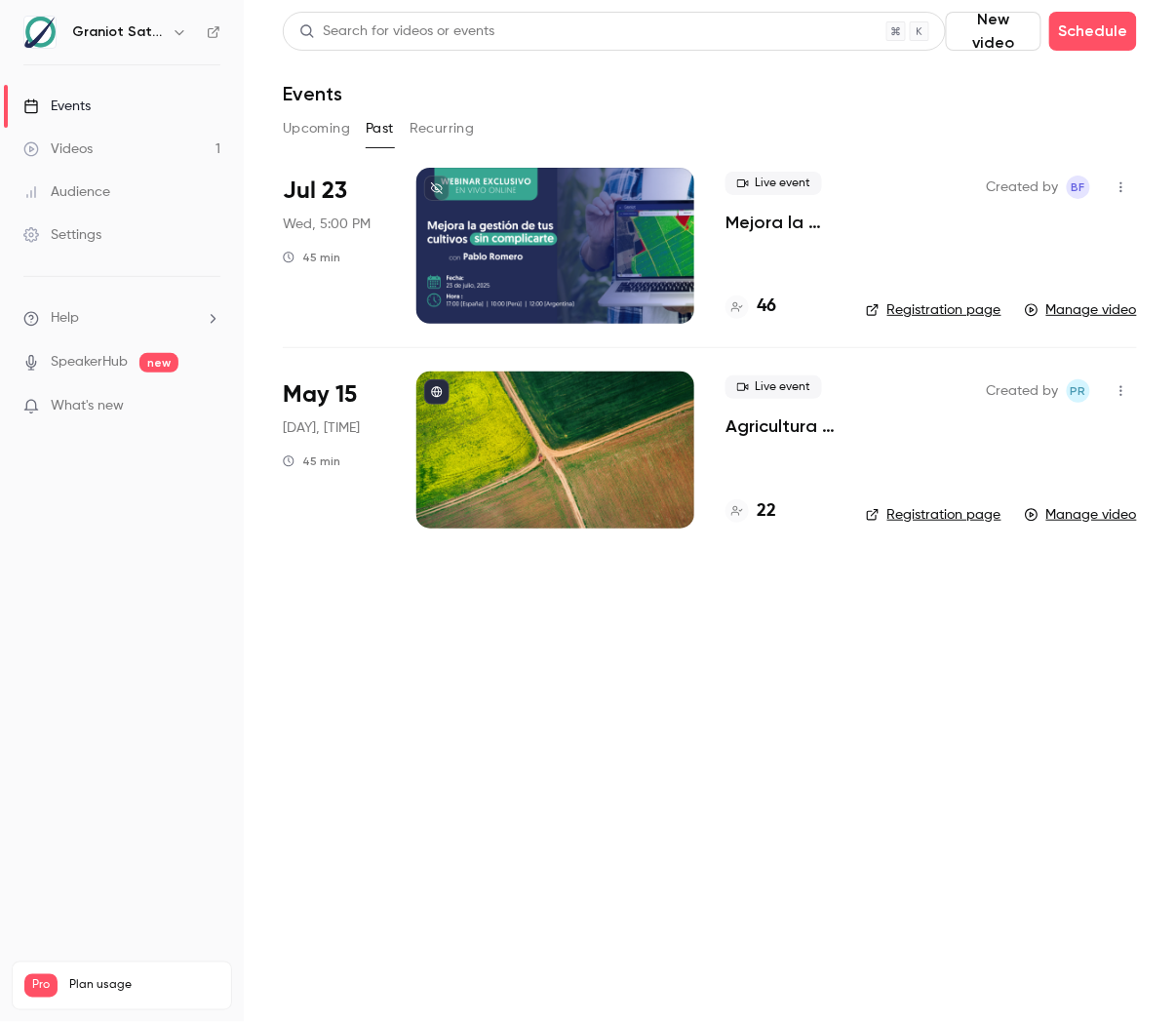 click on "Search for videos or events New video Schedule Events Upcoming Past Recurring [DATE] [TIME] [TIME] Live event Mejora la gestión de tus cultivos sin complicarte | Webinar Graniot [DURATION] Created by [INITIAL] Registration page Manage video [DATE] [TIME] [DURATION] Live event Agricultura de Precisión: Redescubre Graniot [DURATION] Created by [INITIAL] Registration page Manage video" at bounding box center [710, 511] 